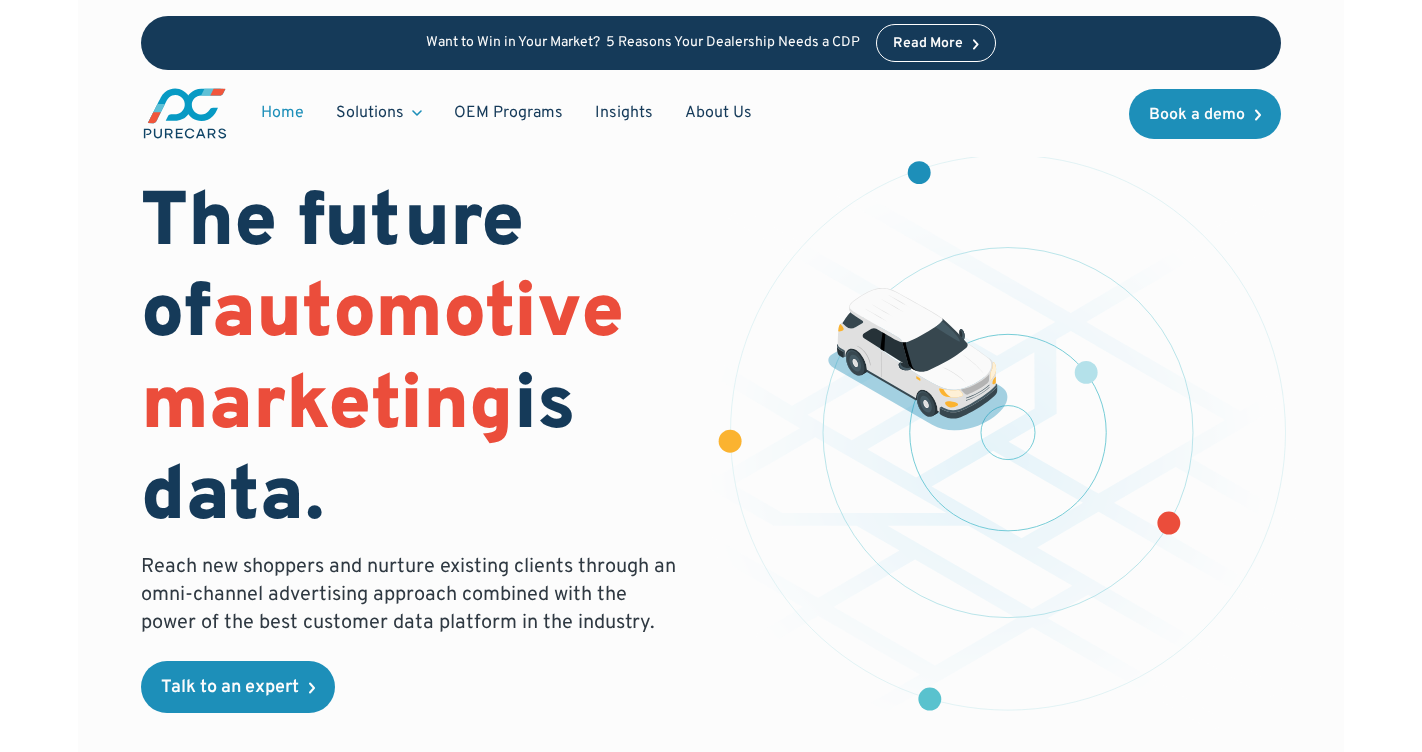 scroll, scrollTop: 0, scrollLeft: 0, axis: both 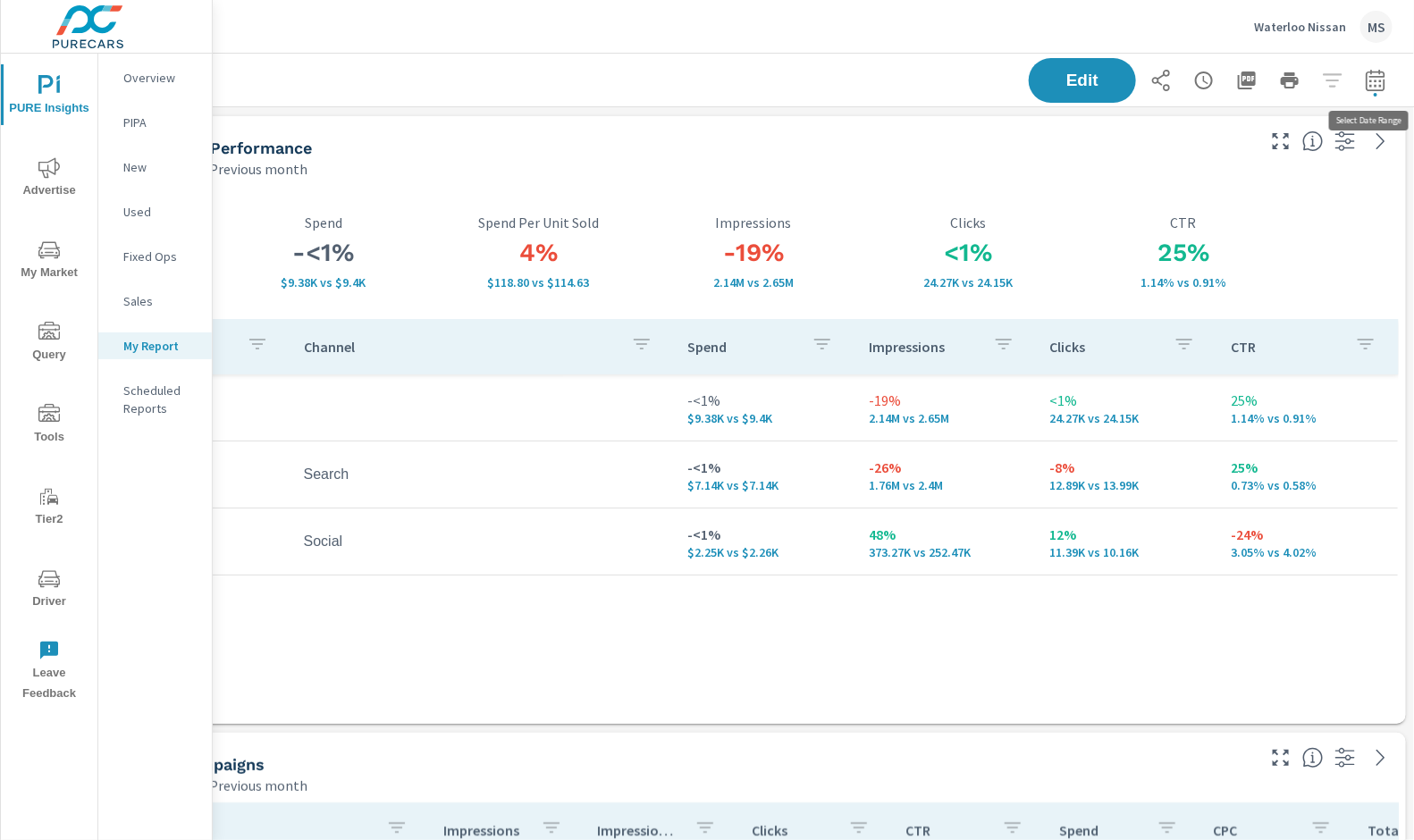 click 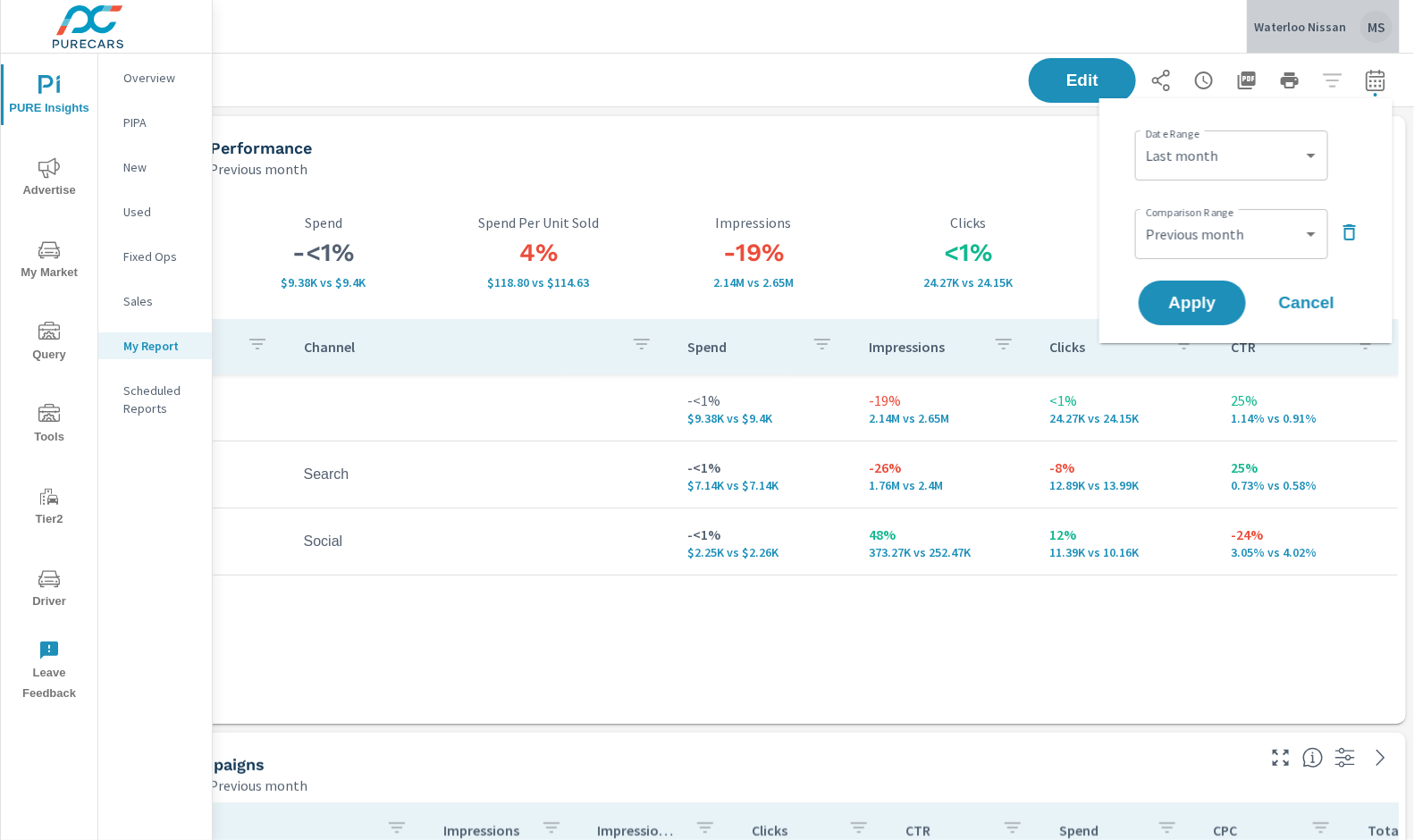 click on "MS" at bounding box center [1376, 27] 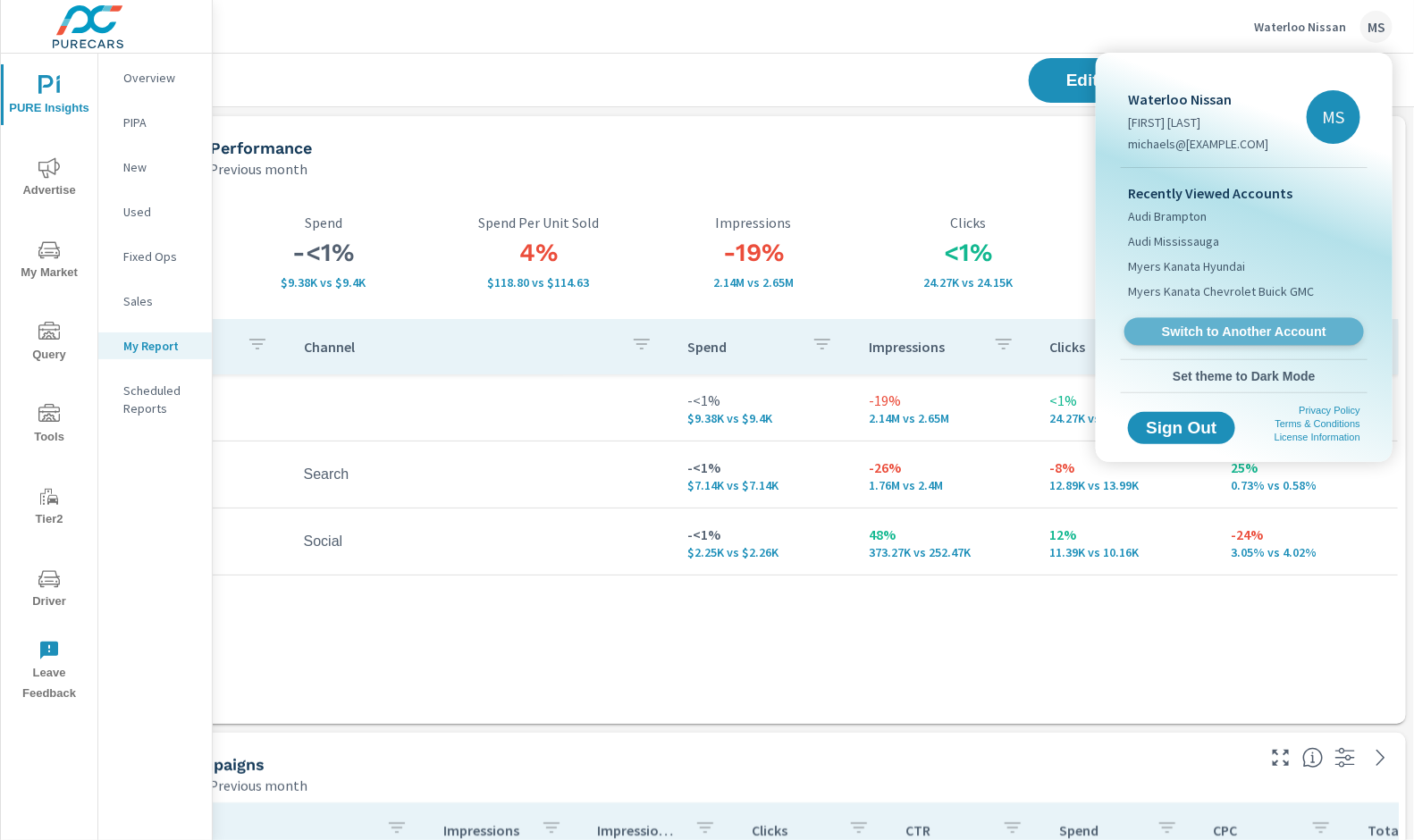 click on "Switch to Another Account" at bounding box center (1243, 332) 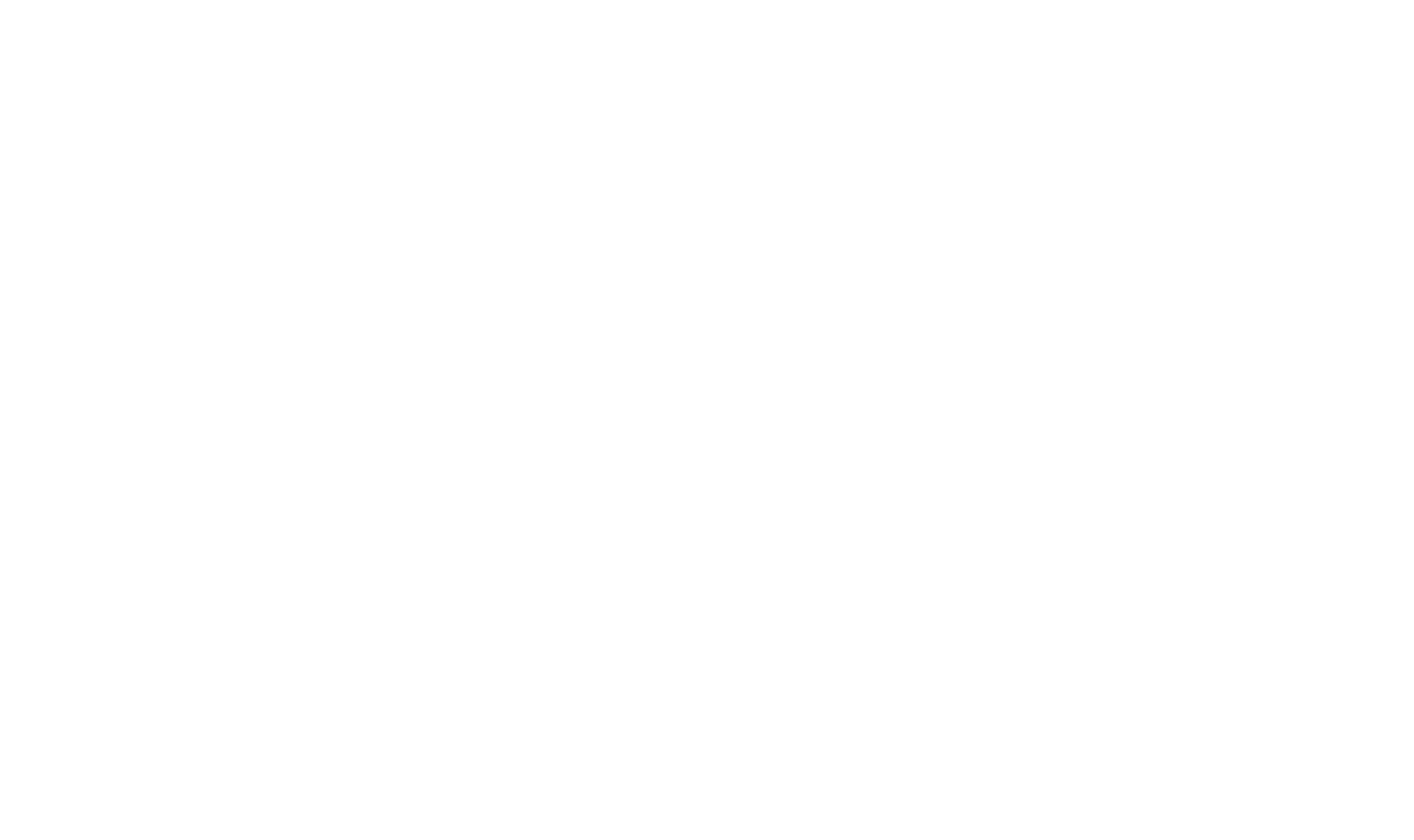 scroll, scrollTop: 0, scrollLeft: 0, axis: both 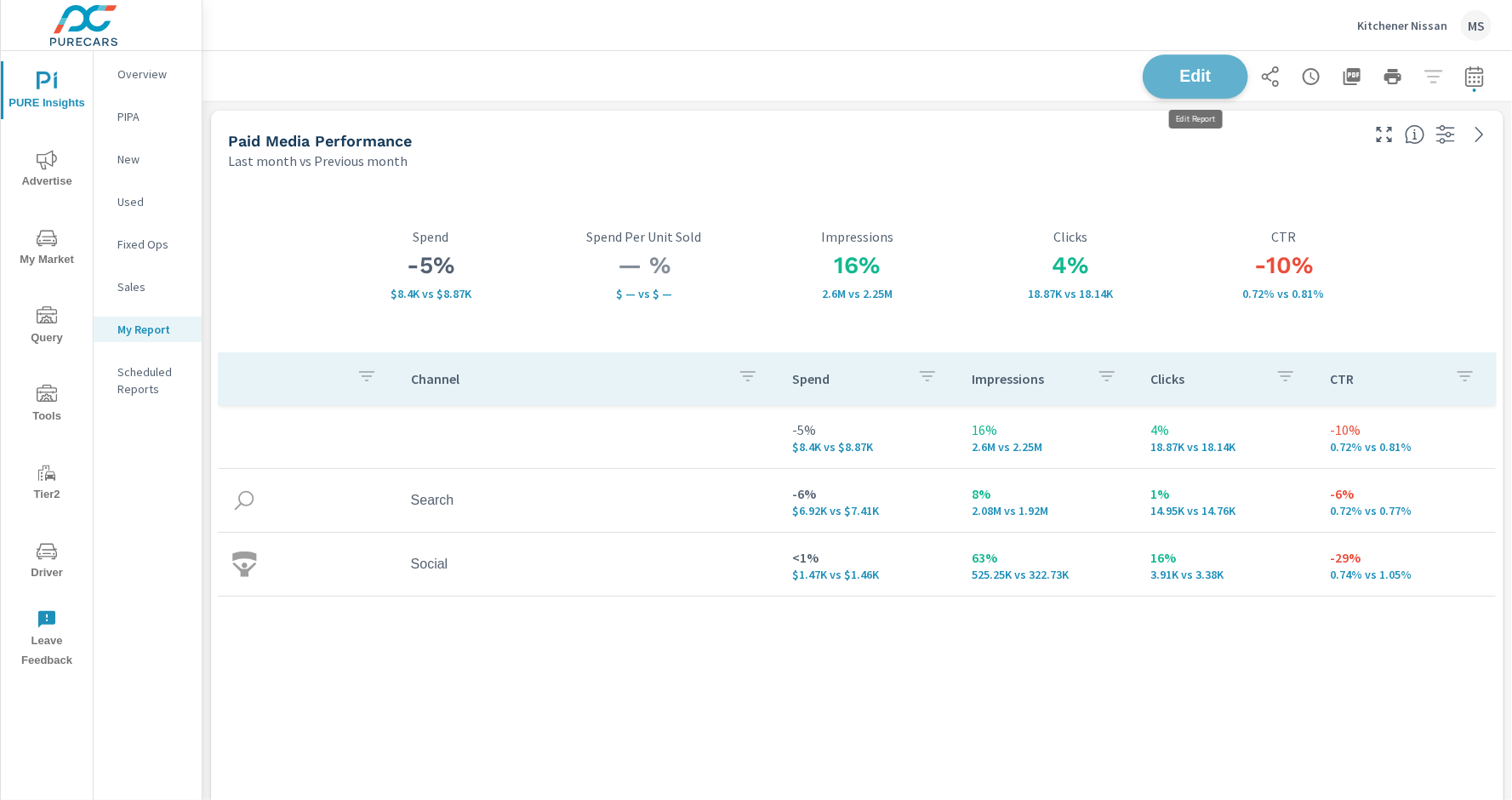 click on "Edit" at bounding box center (1195, 76) 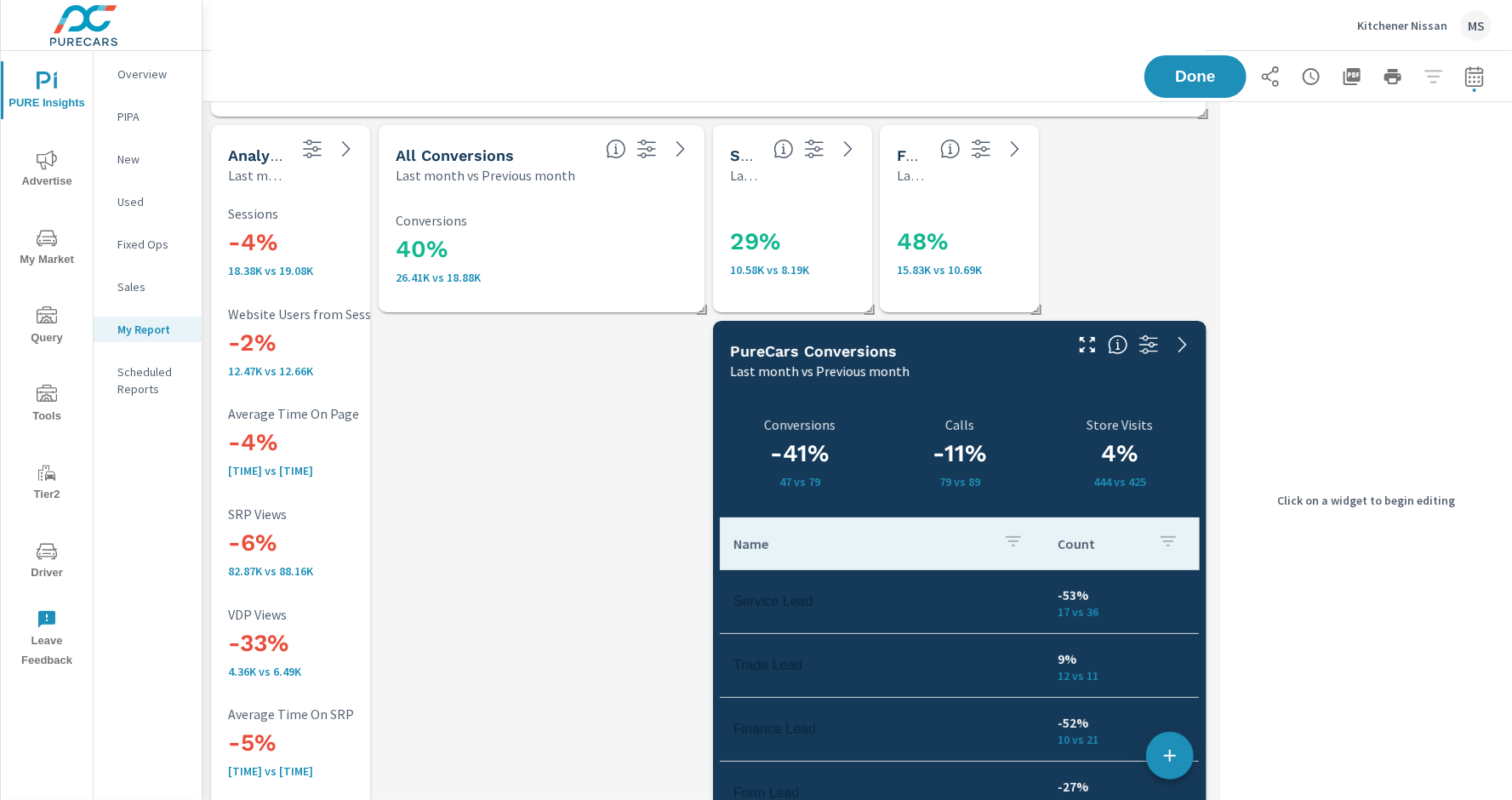 scroll, scrollTop: 3421, scrollLeft: 0, axis: vertical 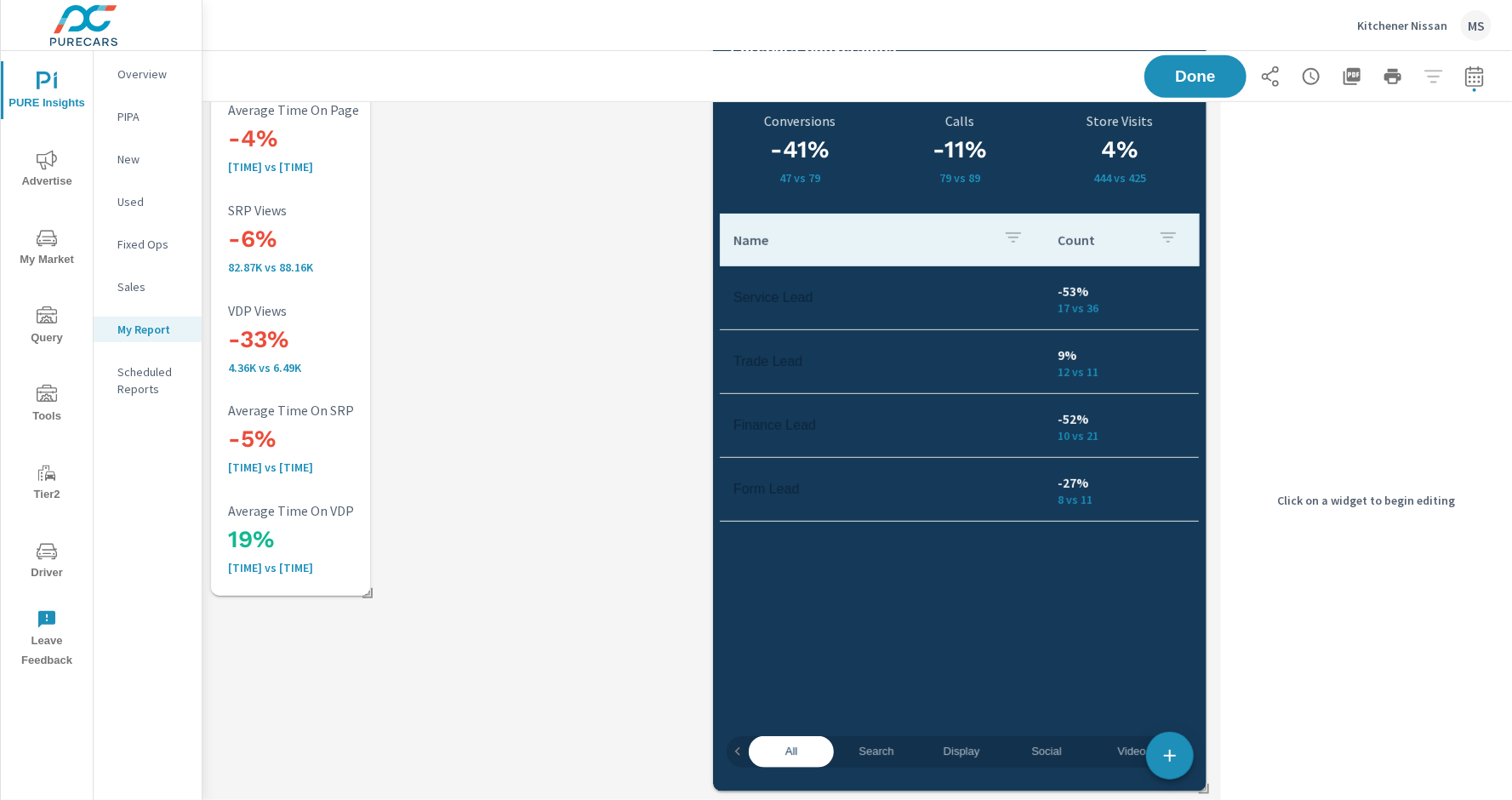 click on "Name Count Service Lead -53% [VALUE] vs [VALUE] Trade Lead 9% [VALUE] vs [VALUE] Finance Lead -52% [VALUE] vs [VALUE] Form Lead -27% [VALUE] vs [VALUE]" at bounding box center (960, 462) 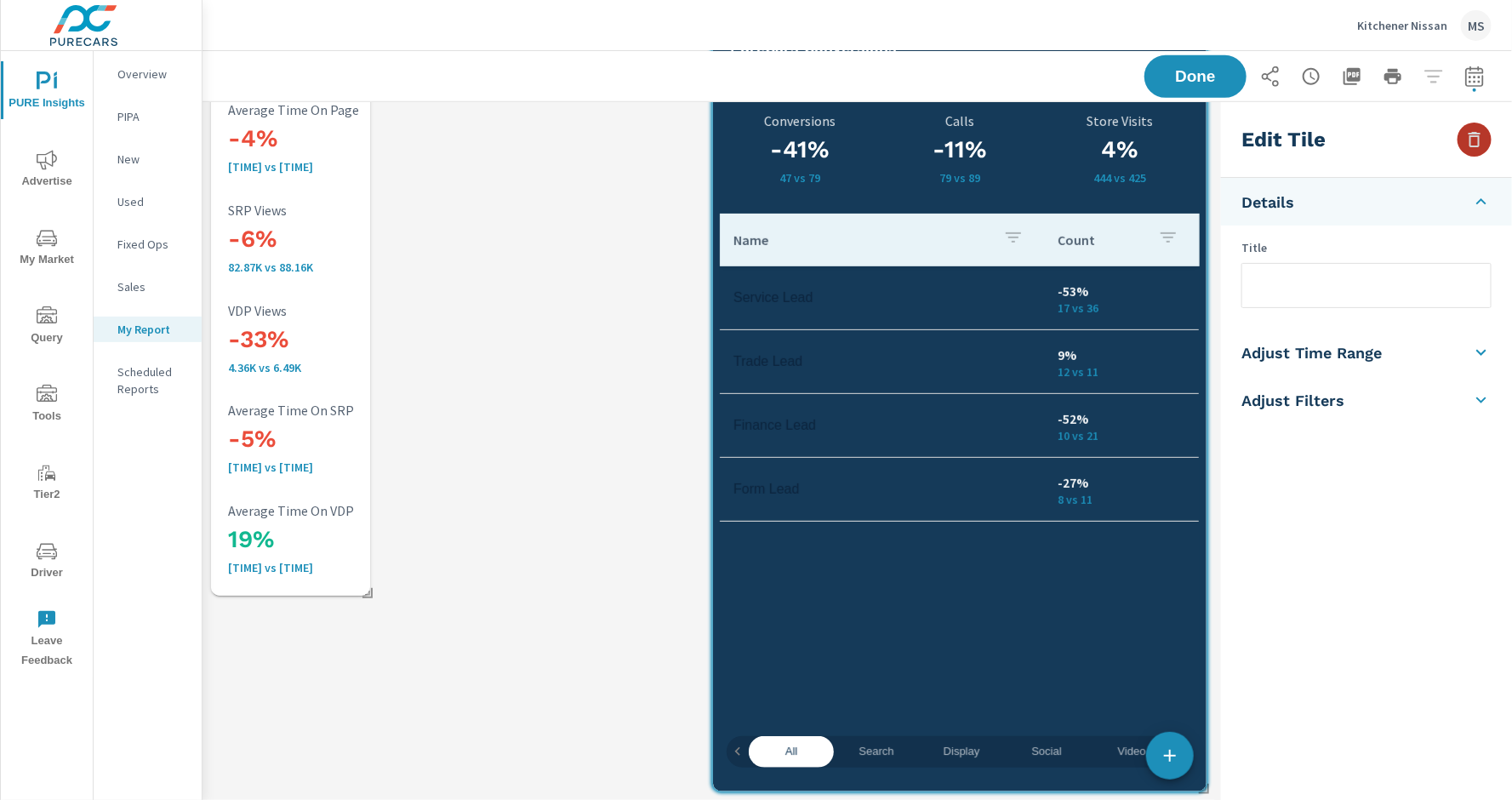 click 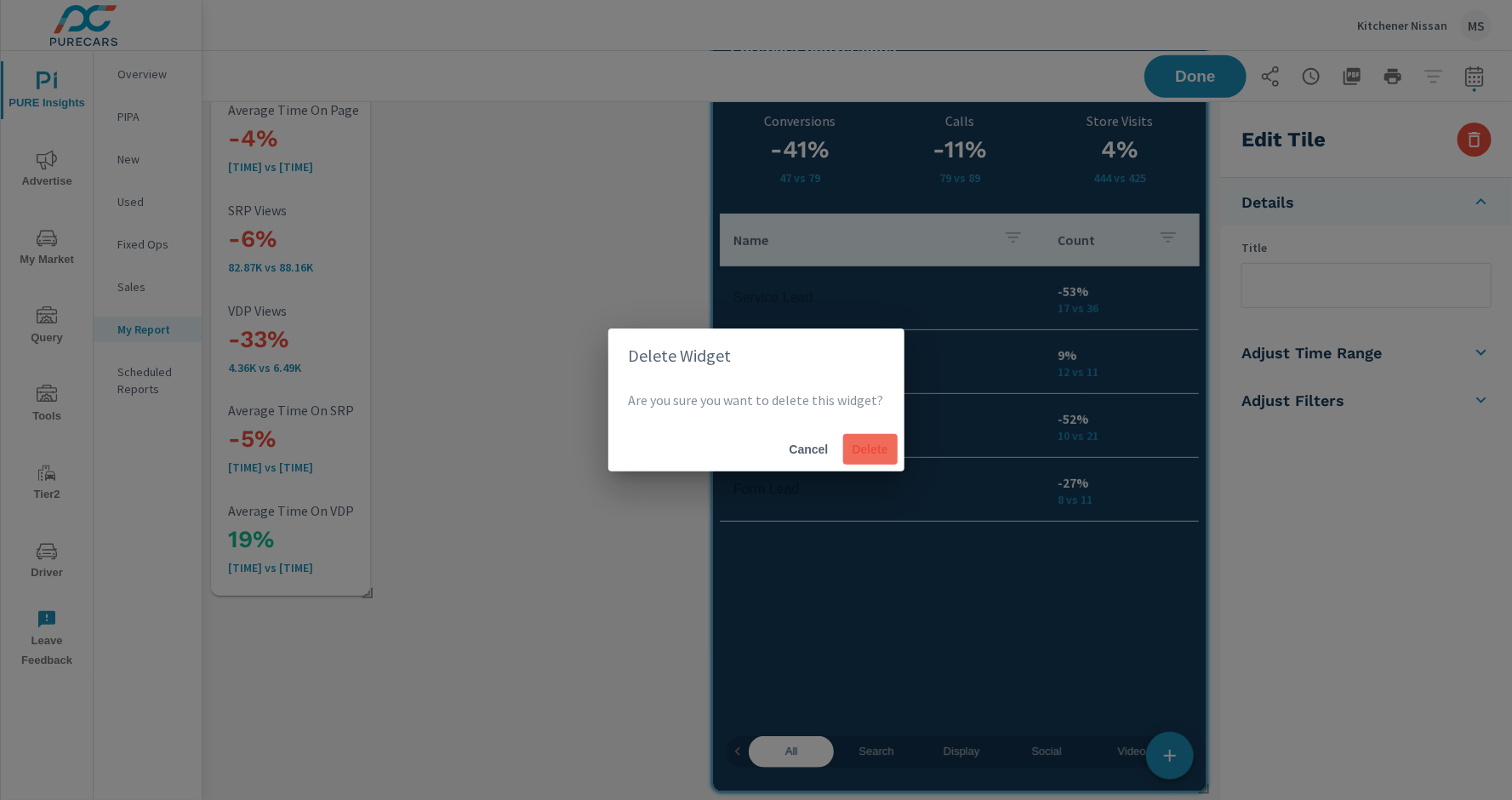 click on "Delete" at bounding box center (870, 449) 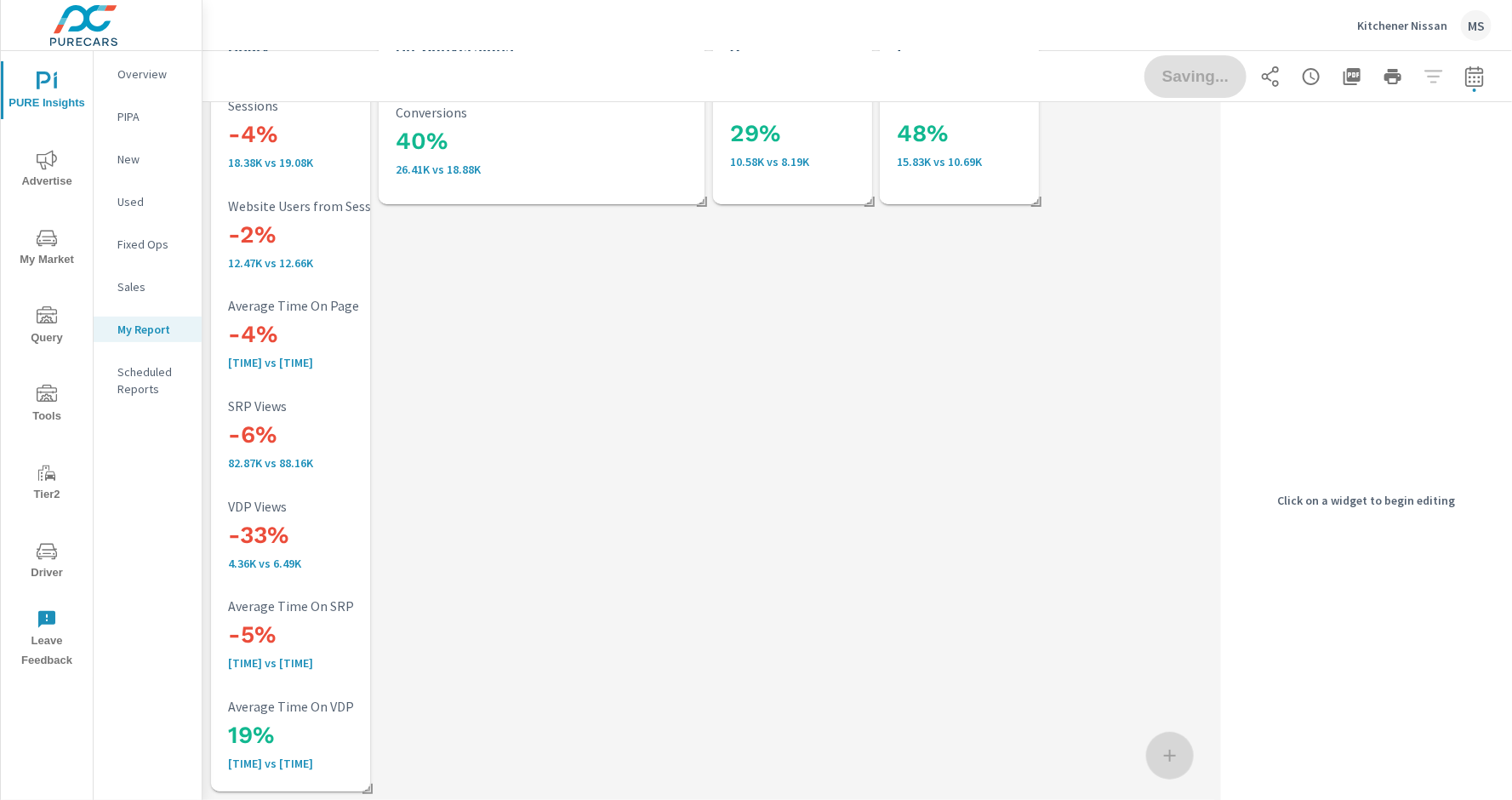 scroll, scrollTop: 3927, scrollLeft: 1013, axis: both 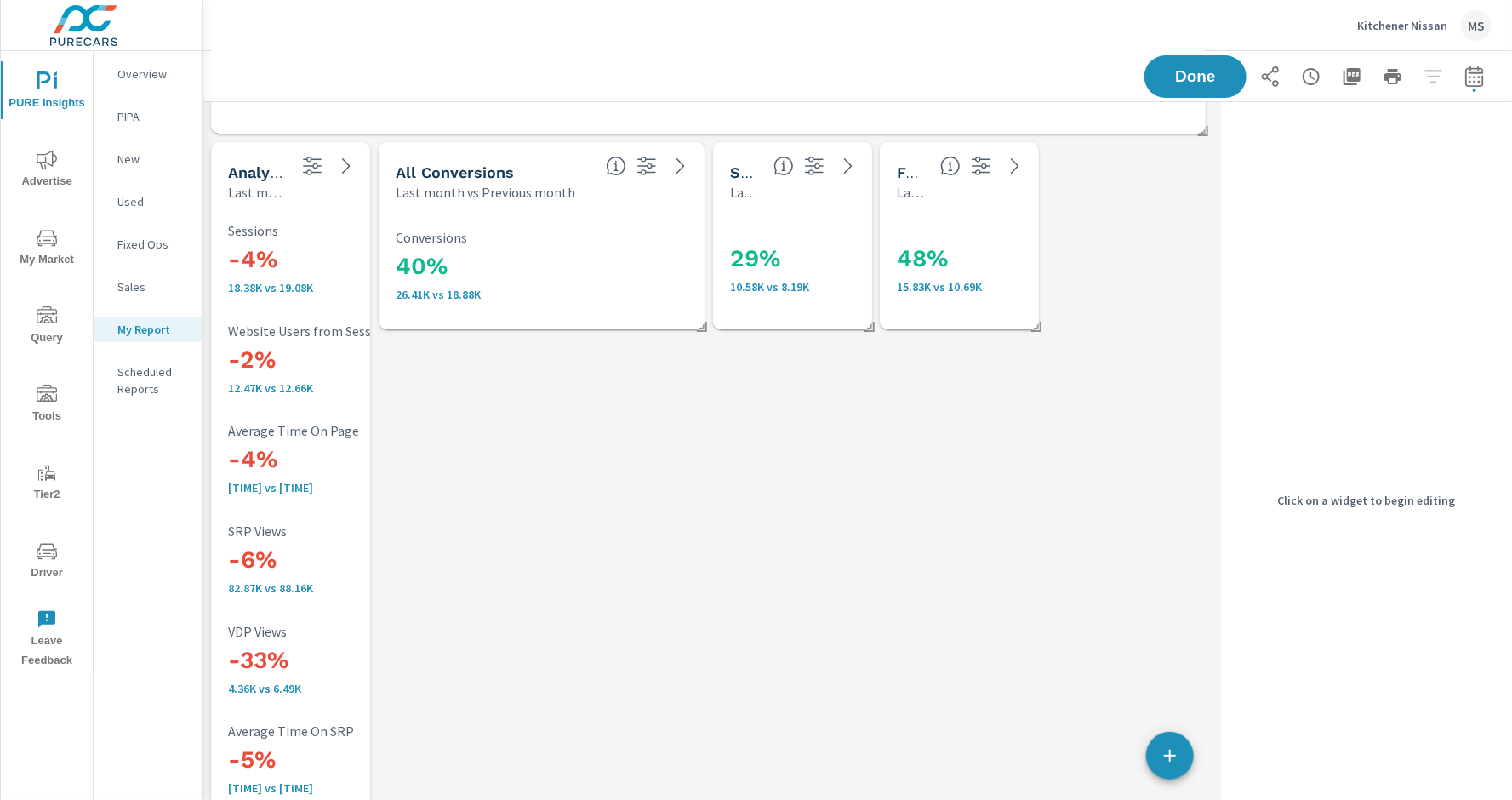 click on "Paid Media Performance Last month vs Previous month -5% $8.4K vs $8.87K Spend — % $ — vs $ — Spend Per Unit Sold 16% 2.6M vs 2.25M Impressions 4% 18.87K vs 18.14K Clicks -10% 0.72% vs 0.81% CTR Channel Spend Impressions Clicks CTR -5% $8.4K vs $8.87K 16% 2.6M vs 2.25M 4% 18.87K vs 18.14K -10% 0.72% vs 0.81% Search -6% $6.92K vs $7.41K 8% 2.08M vs 1.92M 1% 14.95K vs 14.76K -6% 0.72% vs 0.77% Social <1% $1.47K vs $1.46K 63% 525.25K vs 322.73K 16% 3.91K vs 3.38K -29% 0.74% vs 1.05% Search Campaigns Last month vs Previous month Campaign Impressions Impression Share Clicks CTR Spend CPC Total Conversions Leads Actions Spend/Conversion Conversion Rate Lost Impression Share Rank Lost Impression Share Budget 15% 8.16K vs 7.12K -6% 28.34% vs 30.3% 5% 1.75K vs 1.66K -8% 21.46% vs 23.39% 1% $2.20K vs $2.17K -4% $1.26 vs $1.31 10% 3.52K vs 3.19K -<1% 386 vs 389 -19% 178 vs 220 -12% $0.69 vs $0.79 6% 191% vs 181% 18% 50.37% vs 42.73% -22% 20.74% vs 26.44% Regional 18% 3.54K vs 3K -10% 33.39% vs 36.95% 9% 892 vs 819" at bounding box center (708, -1037) 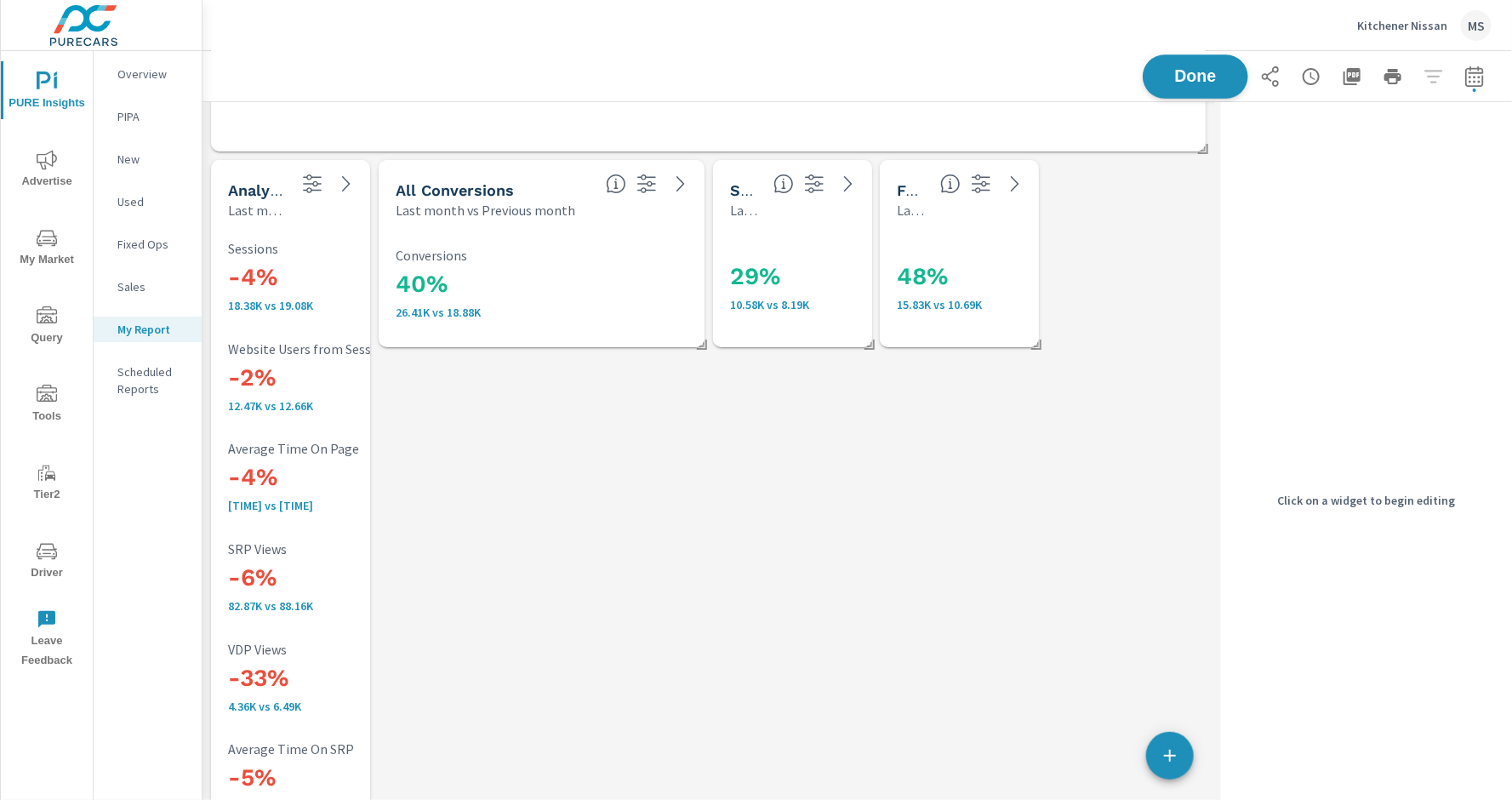 scroll, scrollTop: 3079, scrollLeft: 0, axis: vertical 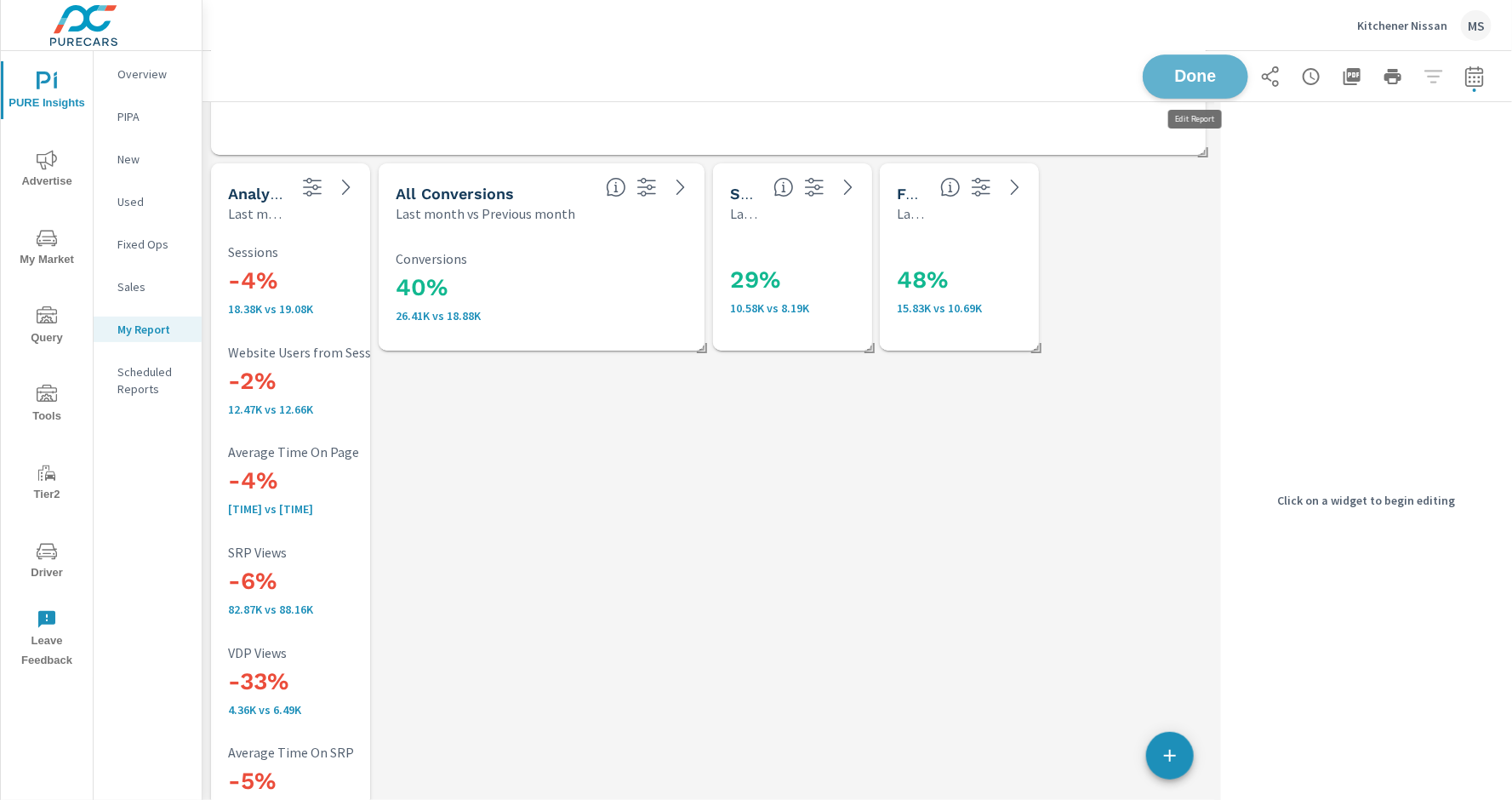 click on "Done" at bounding box center [1195, 76] 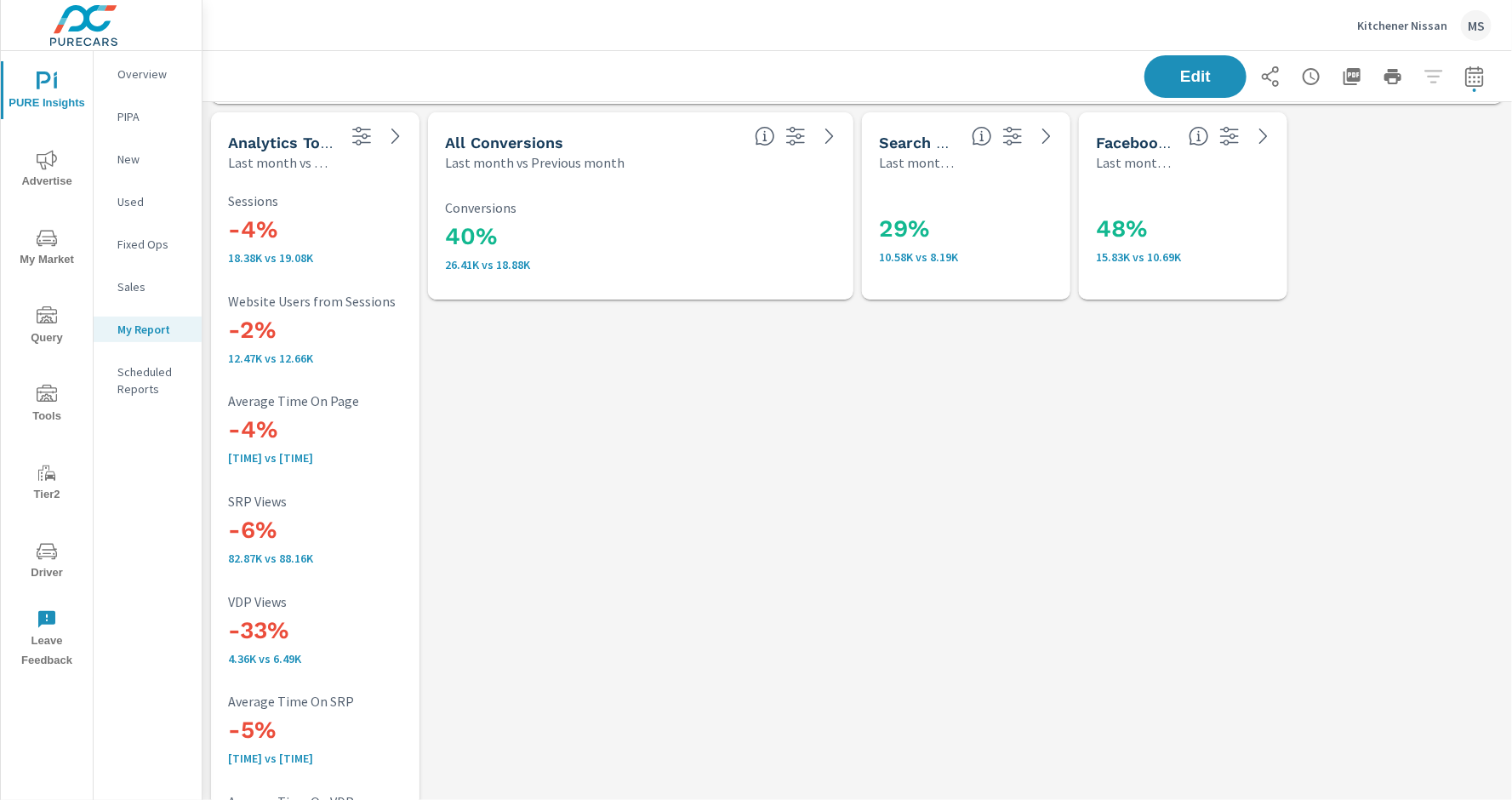 scroll, scrollTop: 3136, scrollLeft: 0, axis: vertical 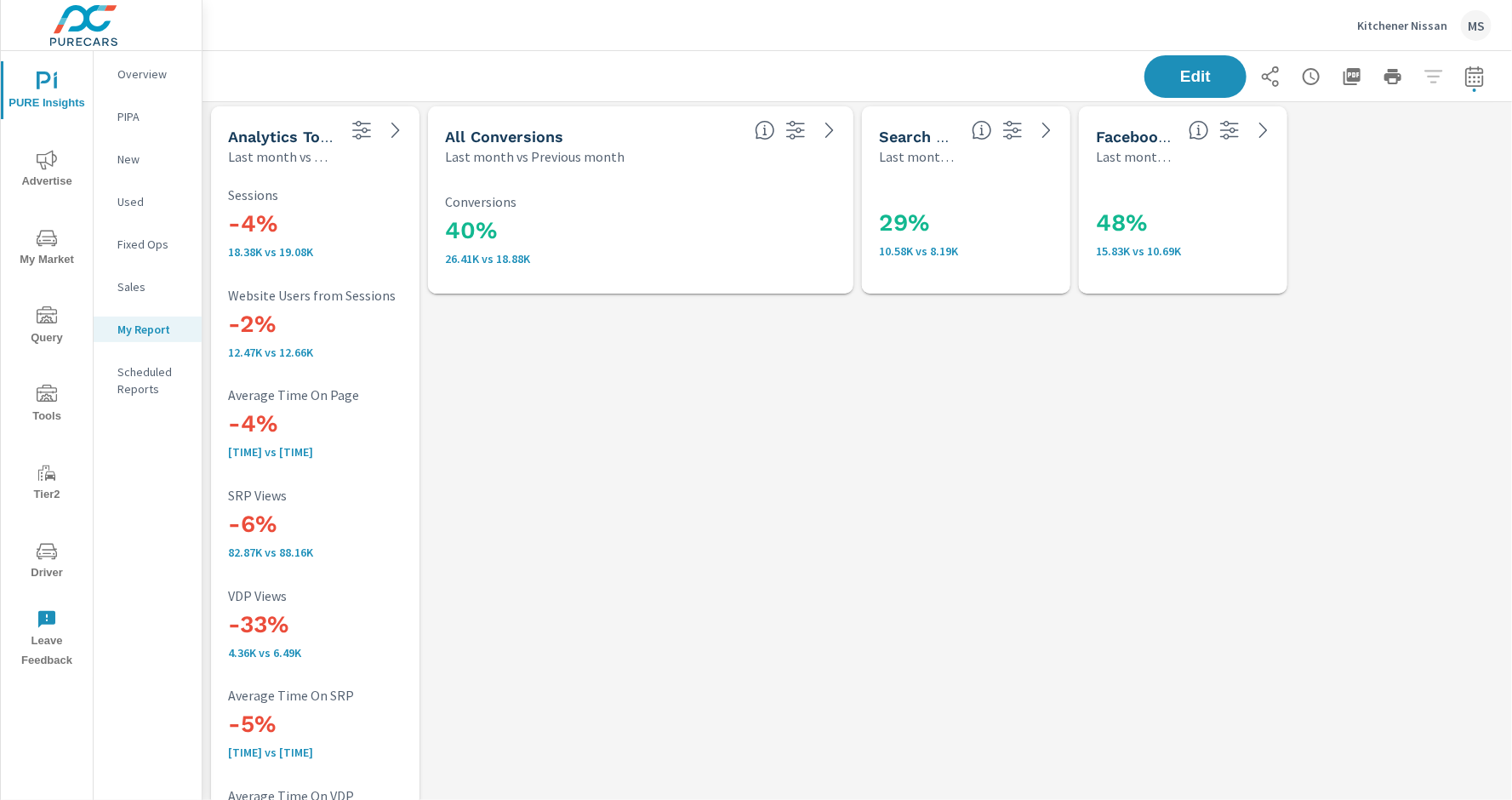 click on "Advertise" at bounding box center [47, 170] 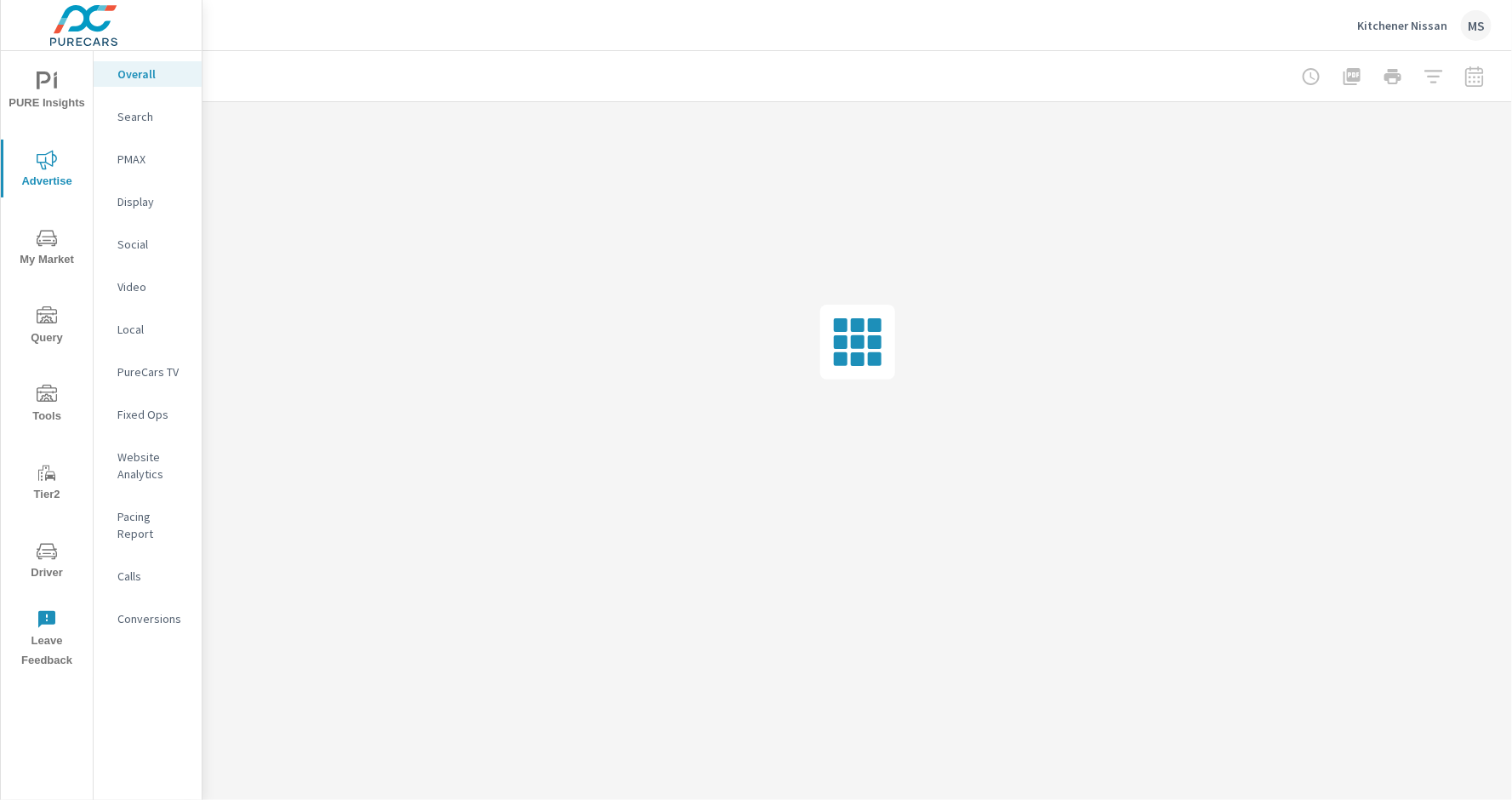 click on "PMAX" at bounding box center [147, 159] 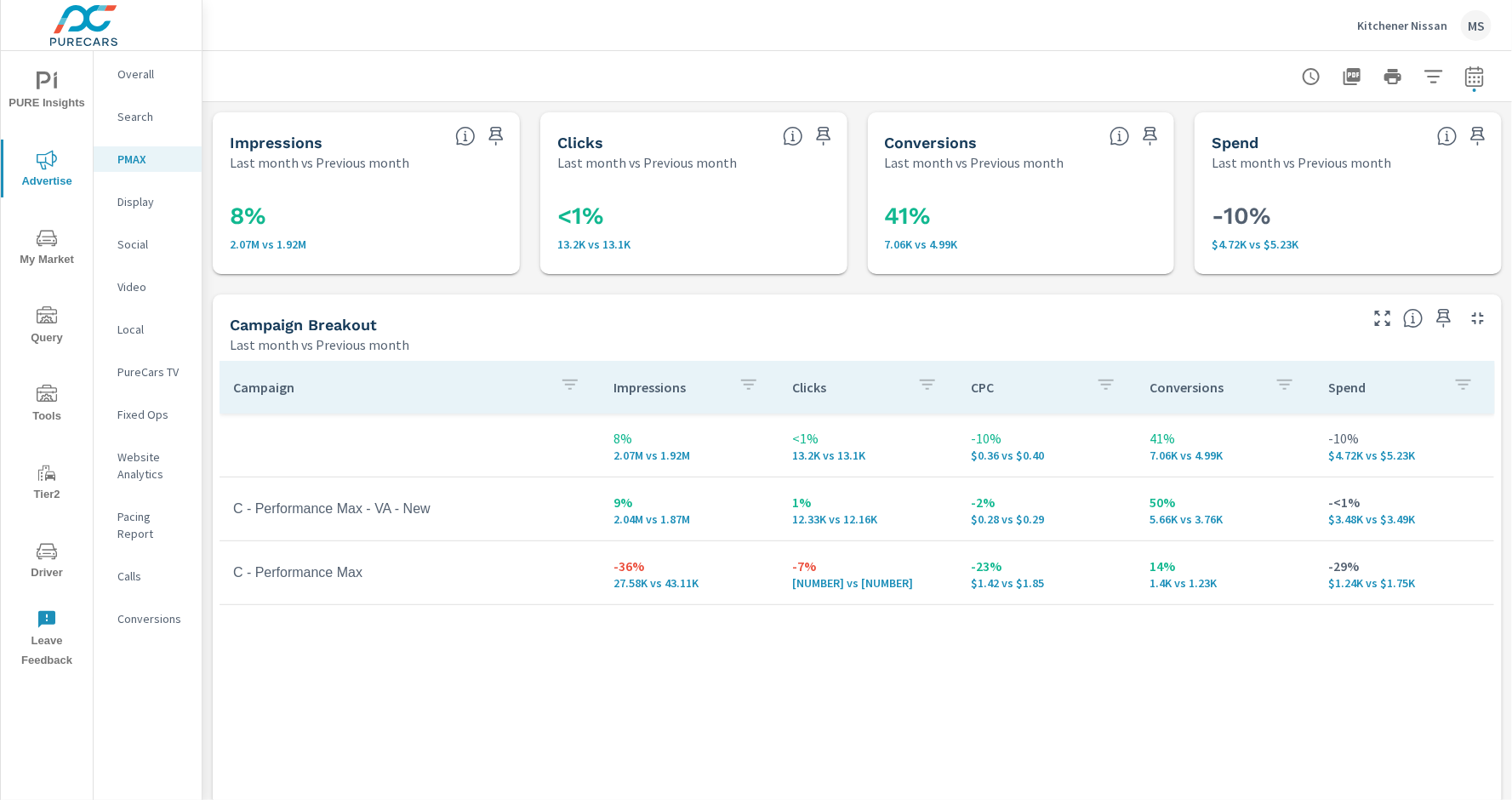 click on "Website Analytics" at bounding box center (152, 466) 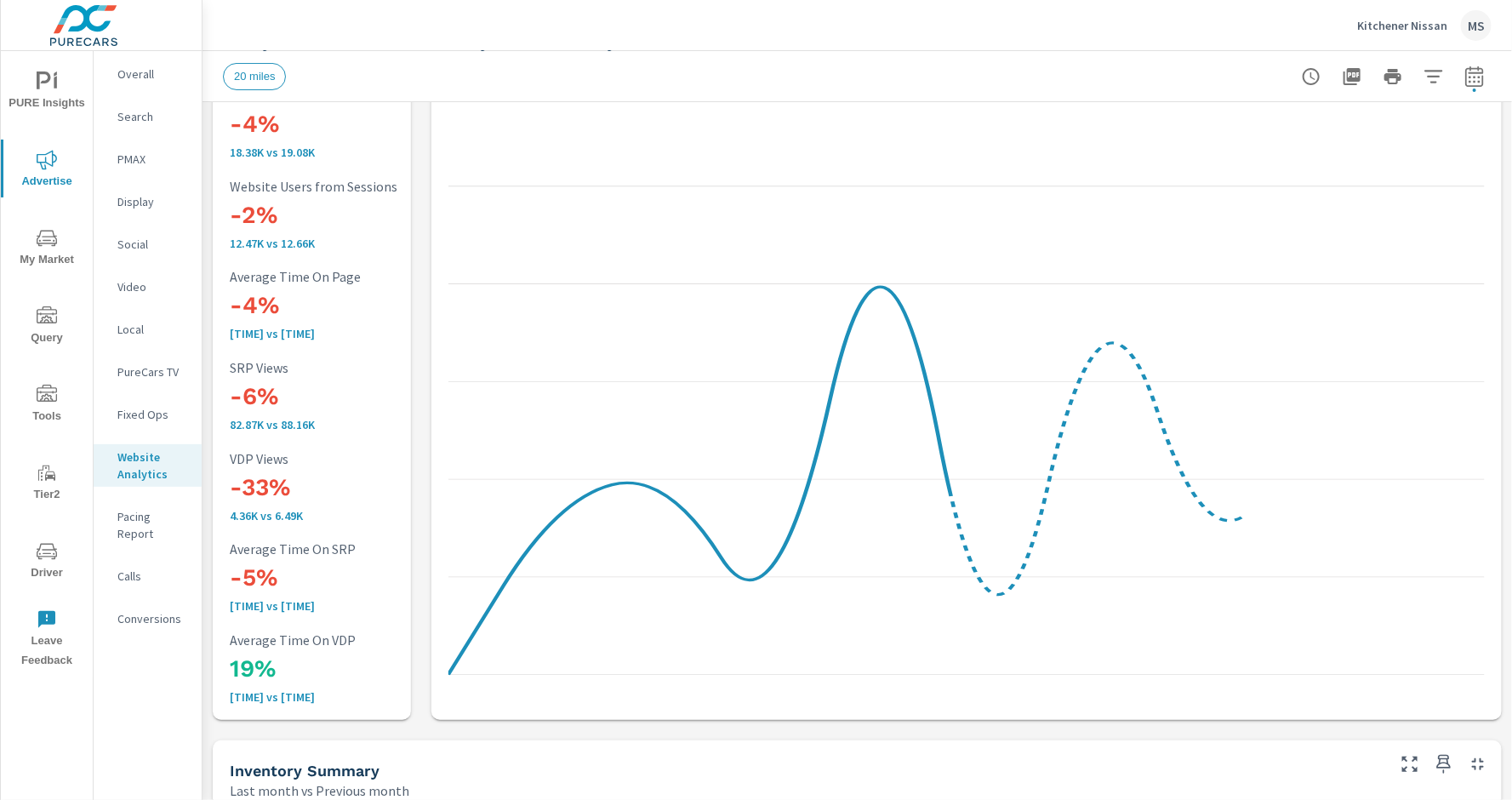 scroll, scrollTop: 104, scrollLeft: 0, axis: vertical 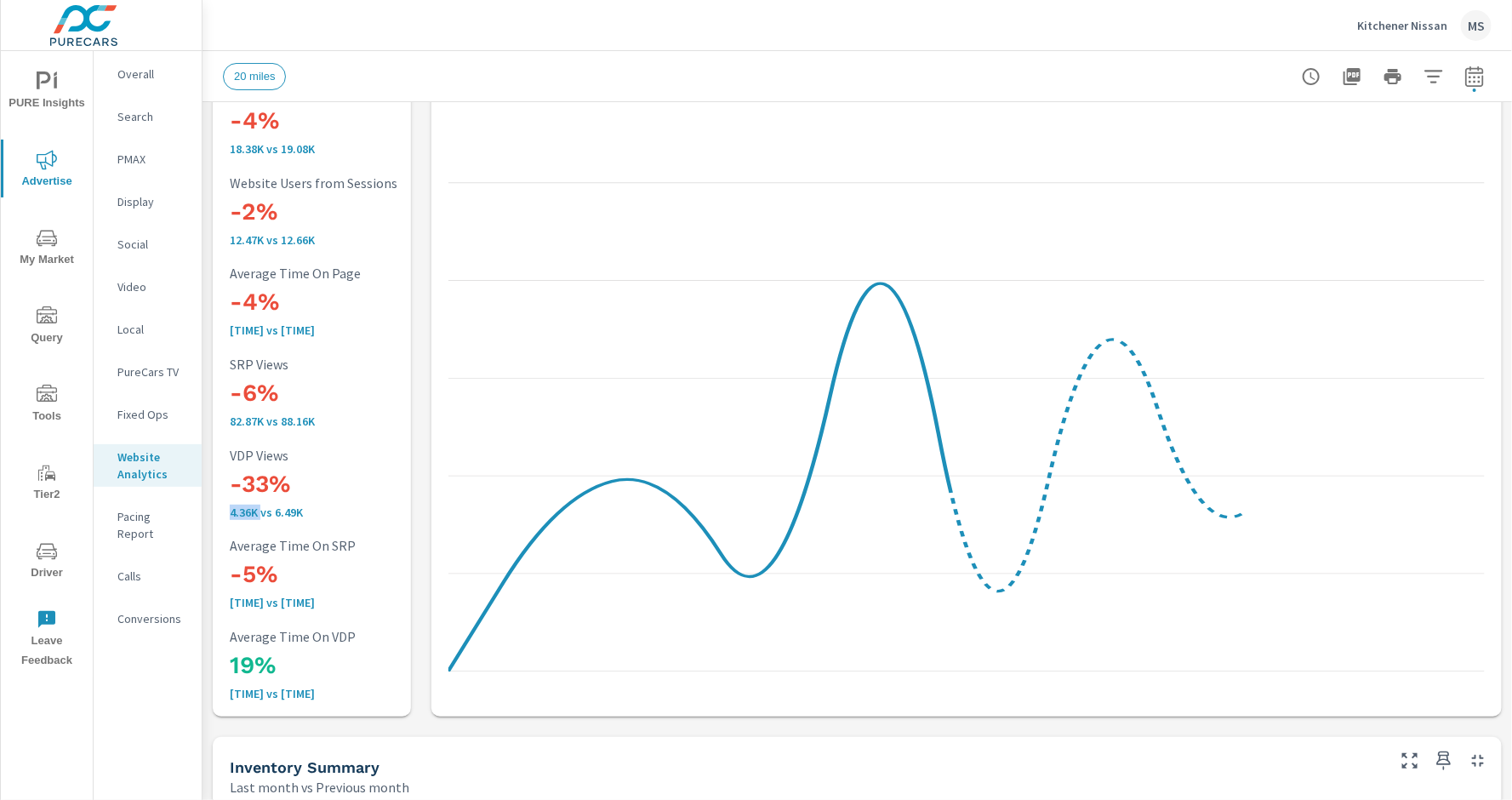 drag, startPoint x: 261, startPoint y: 511, endPoint x: 229, endPoint y: 511, distance: 32 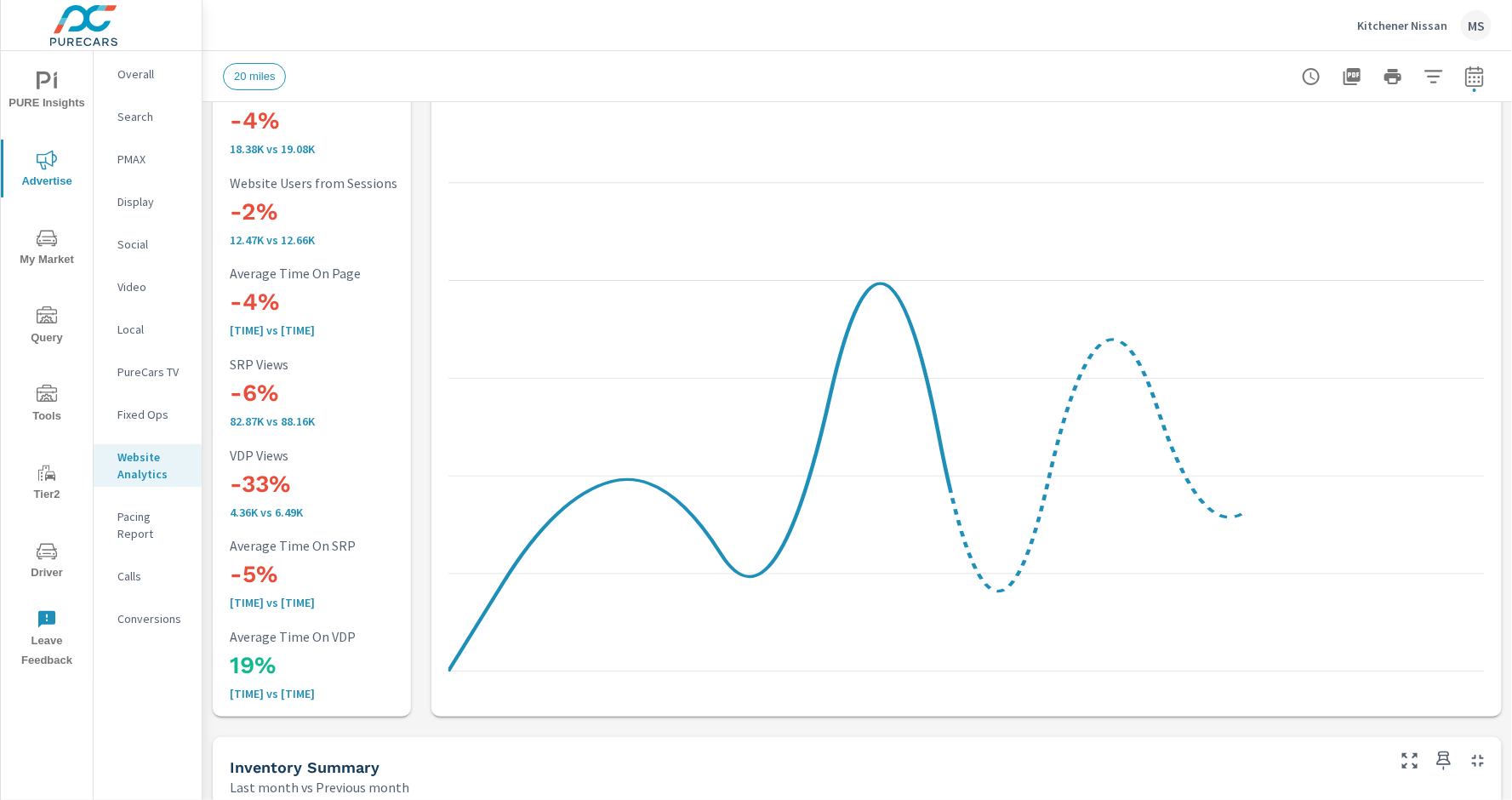 click on "-33%" at bounding box center [342, 484] 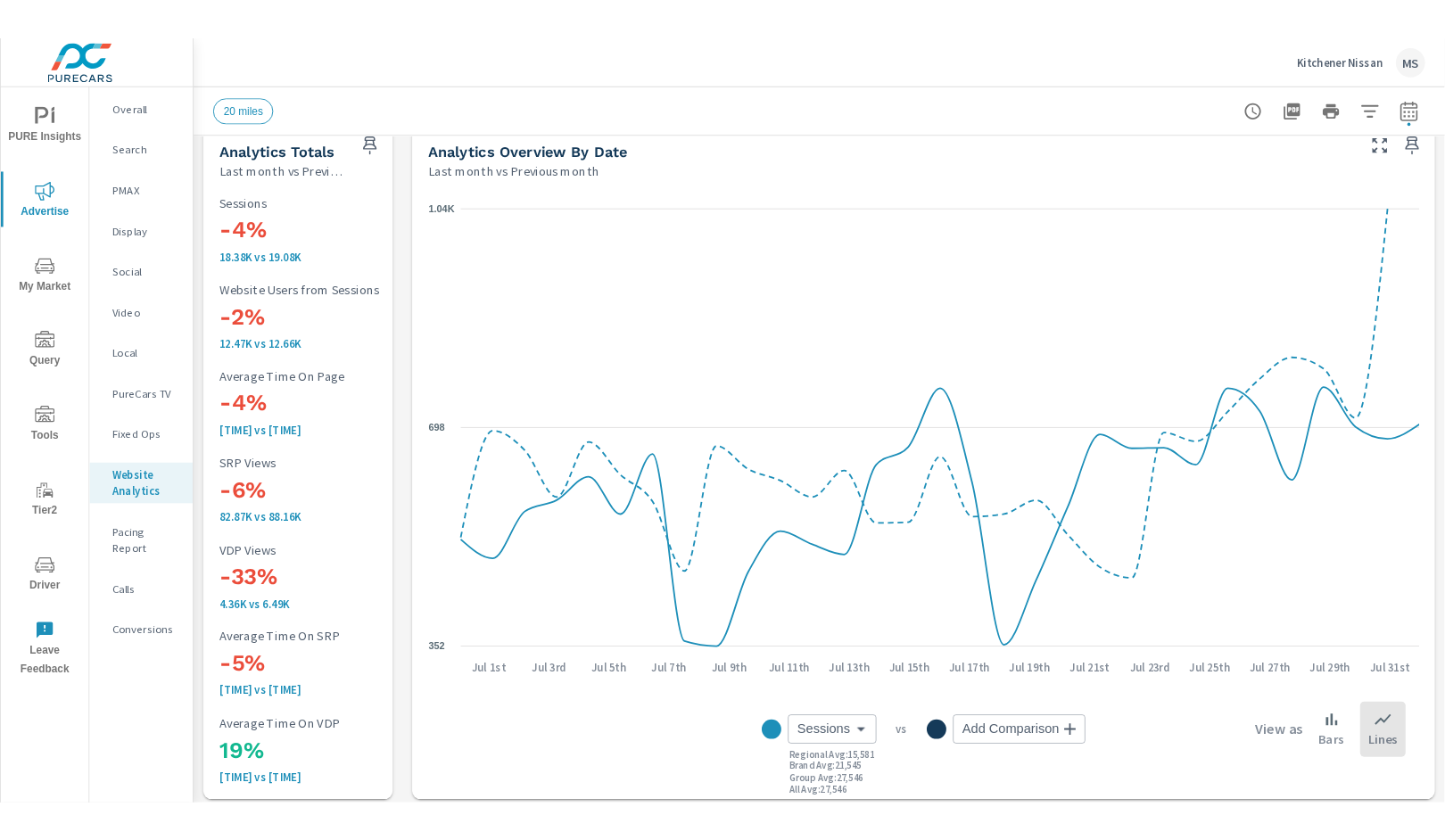 scroll, scrollTop: 31, scrollLeft: 0, axis: vertical 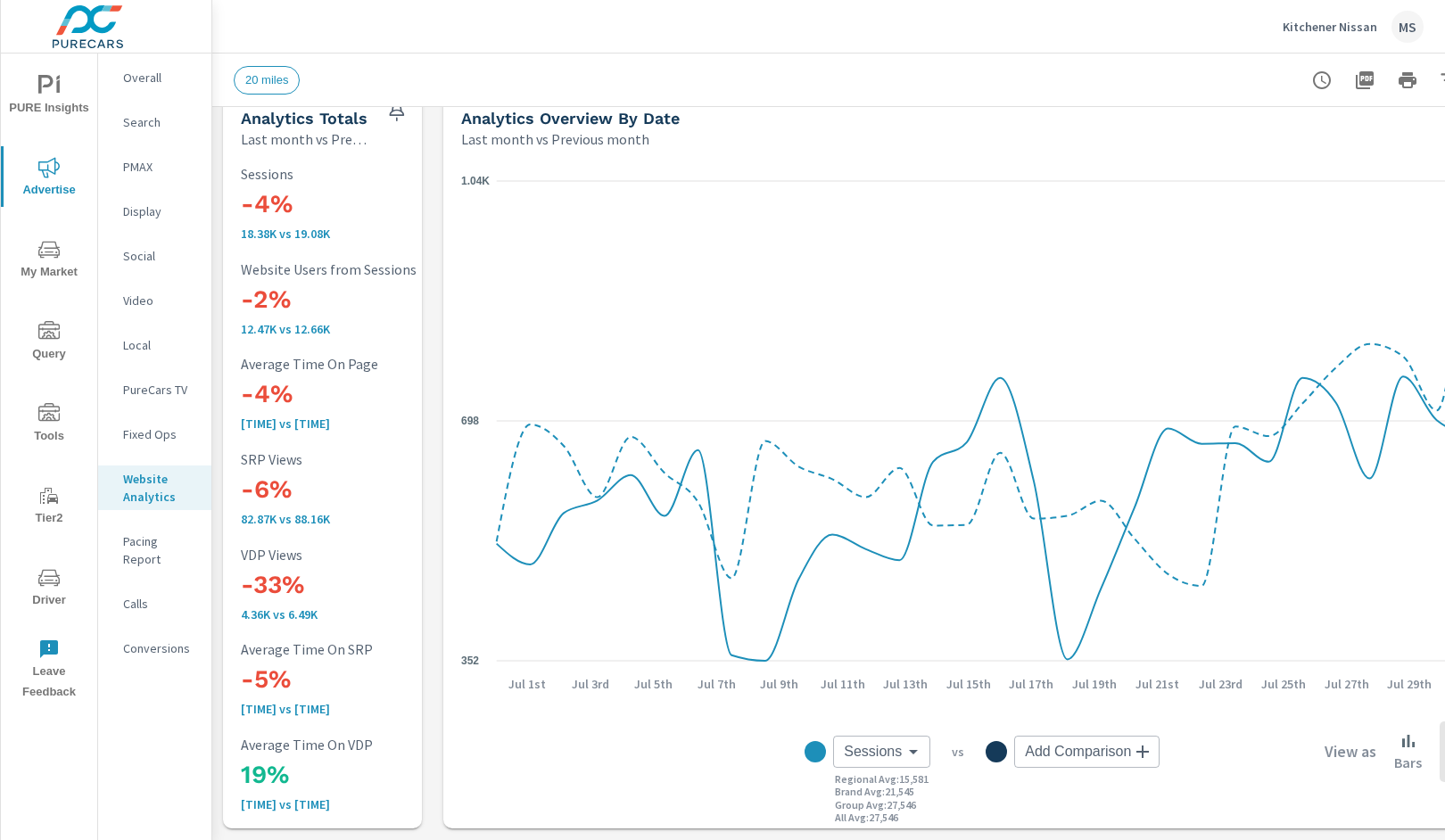click on "Overall" at bounding box center [160, 78] 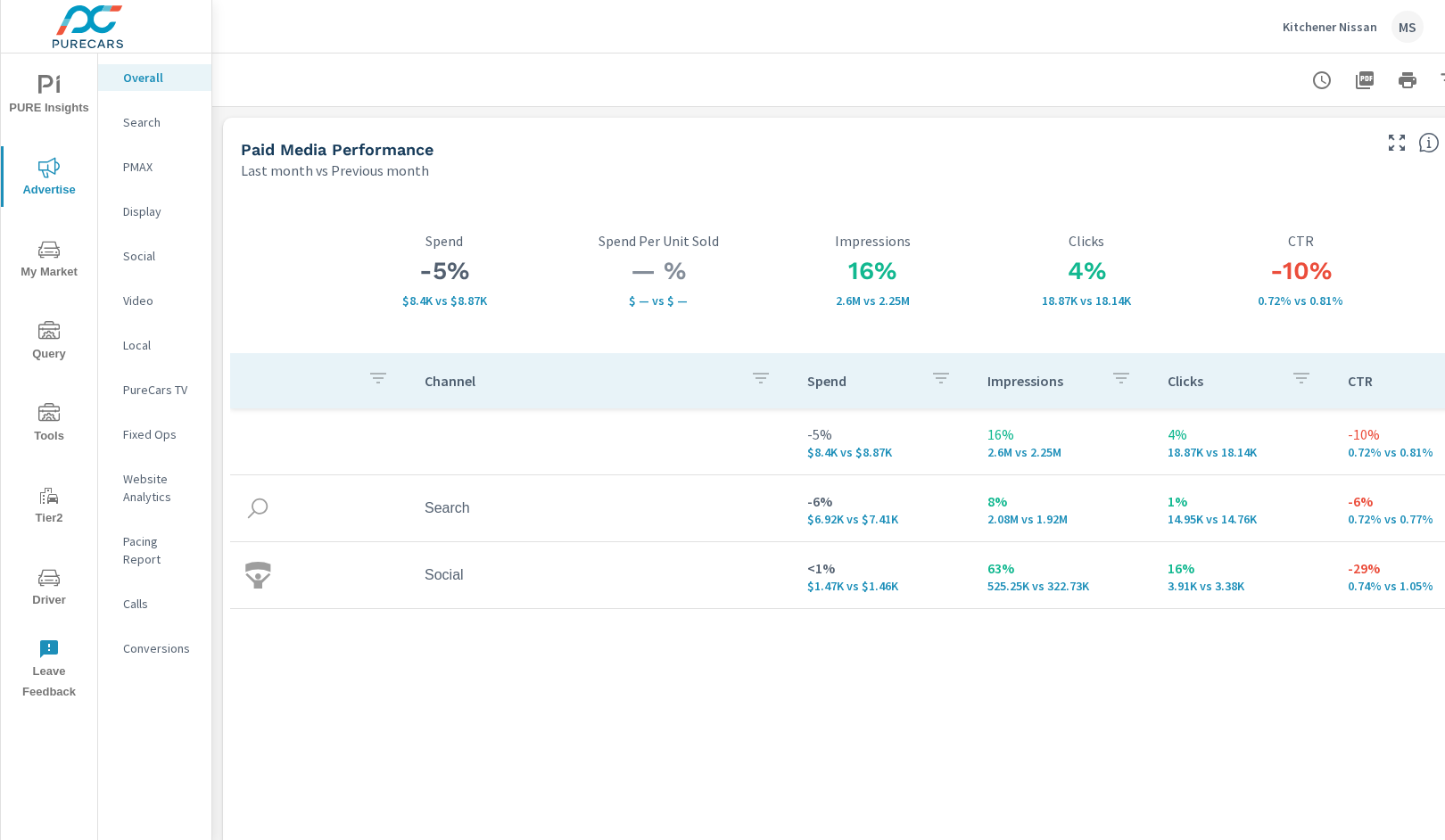 click at bounding box center (872, 79) 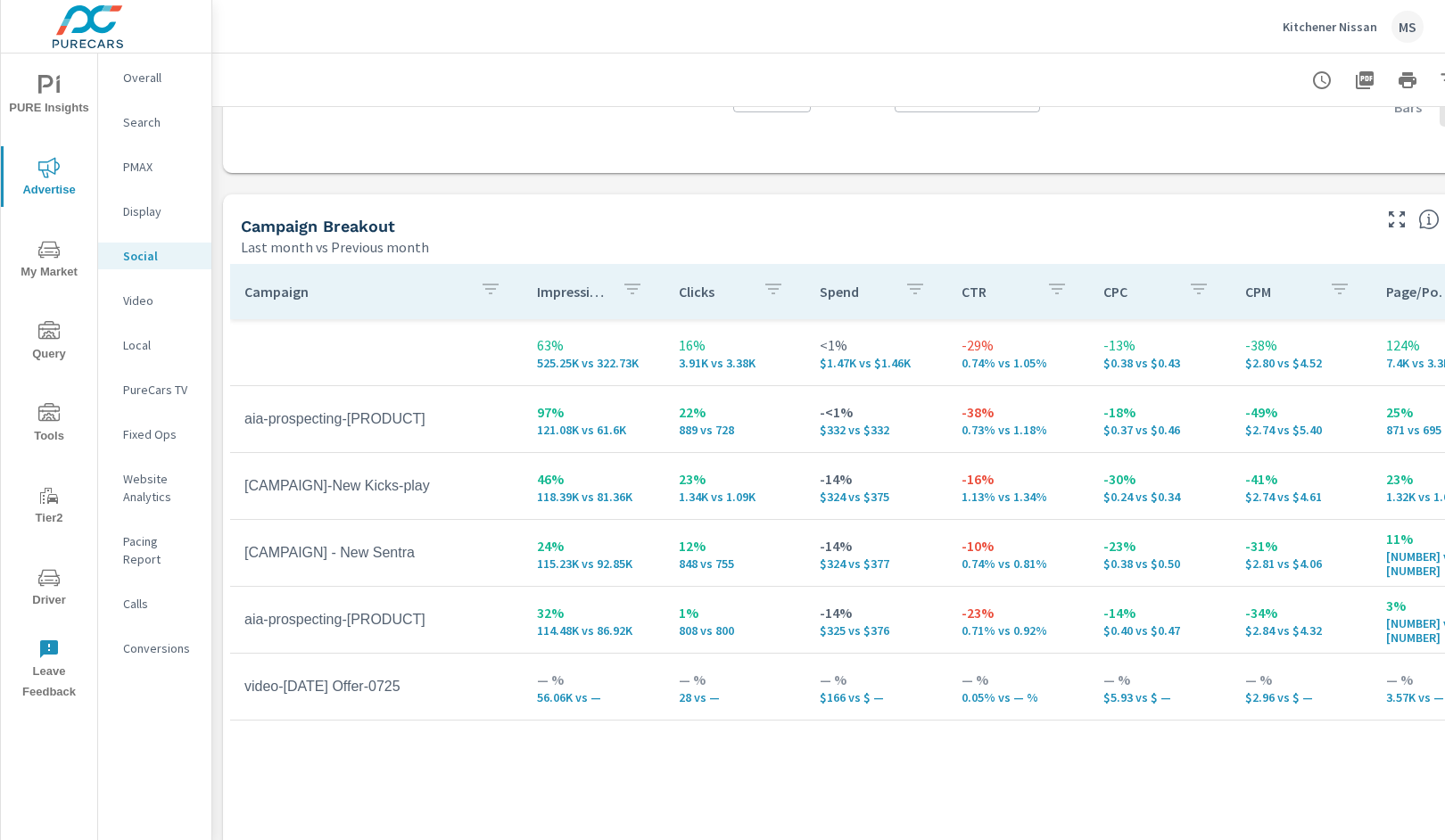 scroll, scrollTop: 793, scrollLeft: 0, axis: vertical 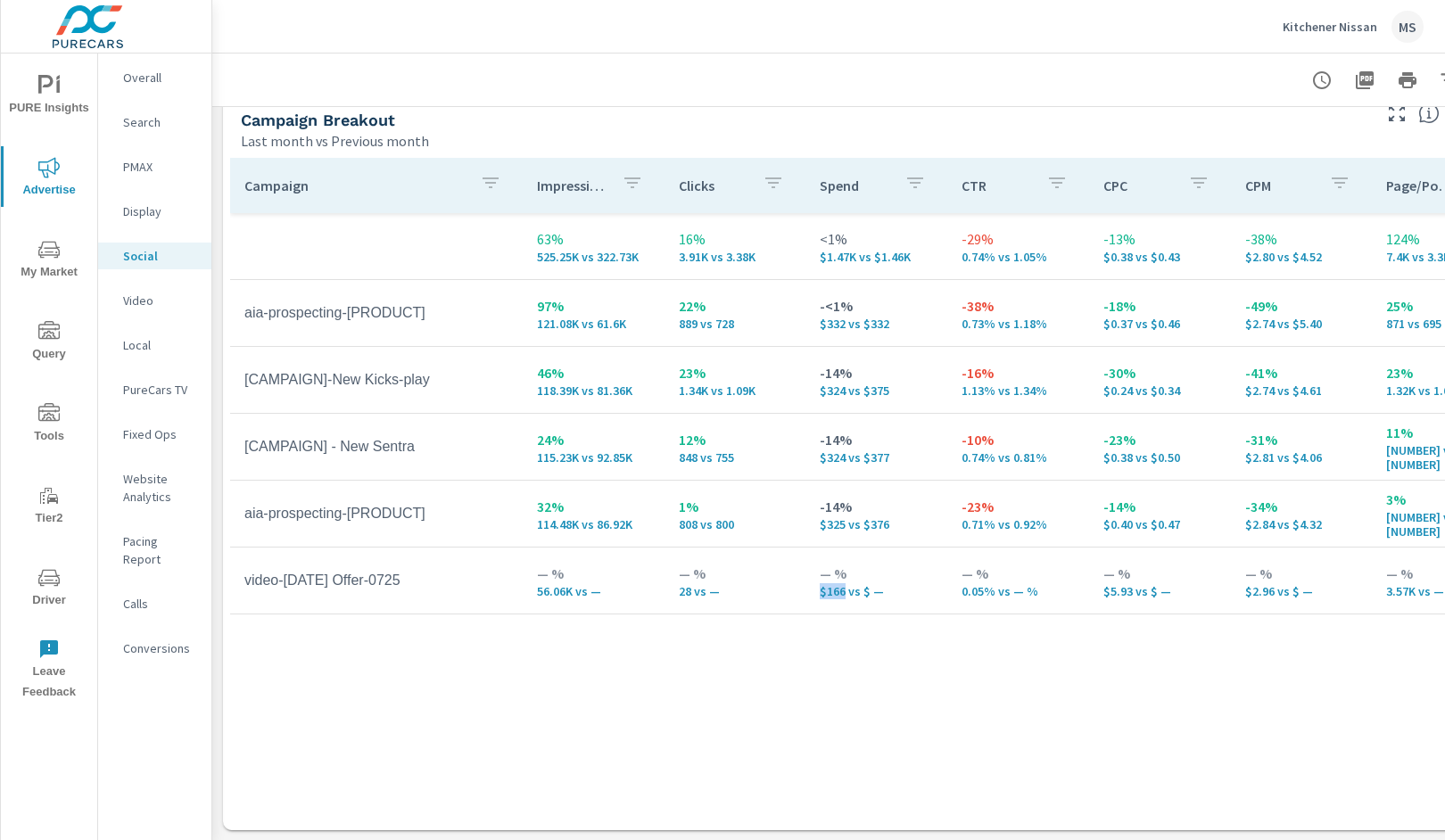 drag, startPoint x: 845, startPoint y: 594, endPoint x: 813, endPoint y: 594, distance: 32 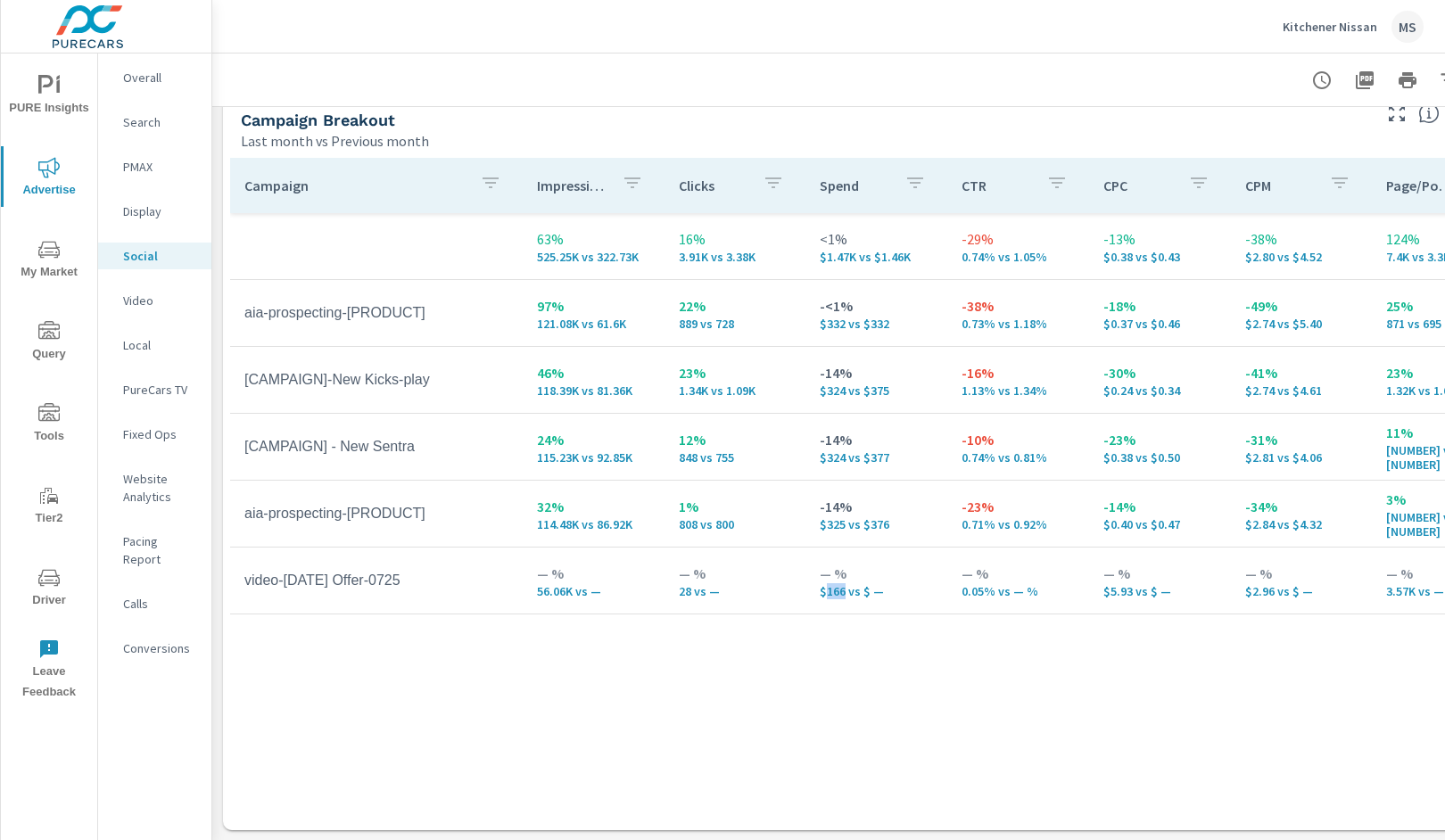 drag, startPoint x: 843, startPoint y: 590, endPoint x: 825, endPoint y: 590, distance: 18 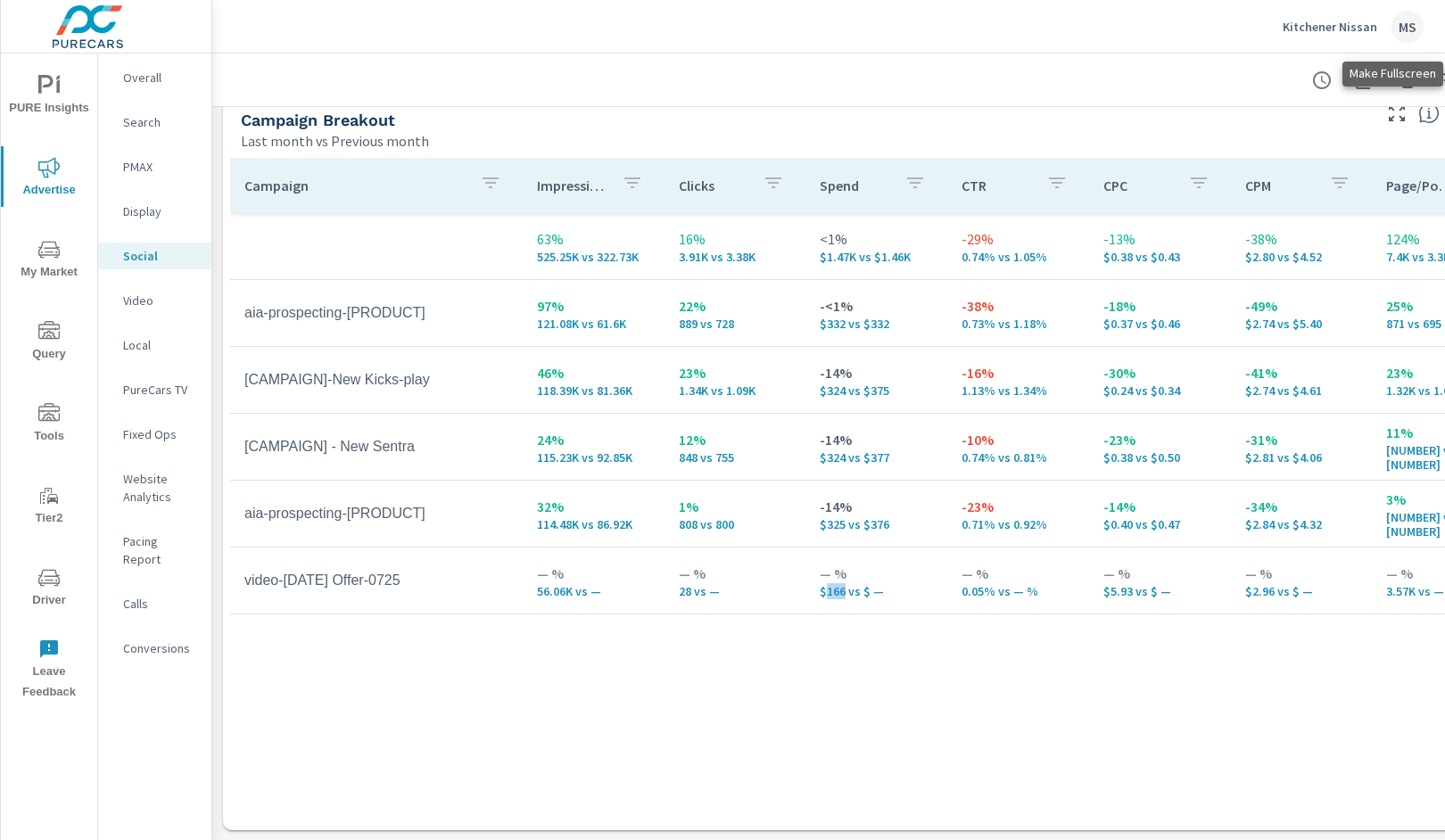 scroll, scrollTop: 793, scrollLeft: 87, axis: both 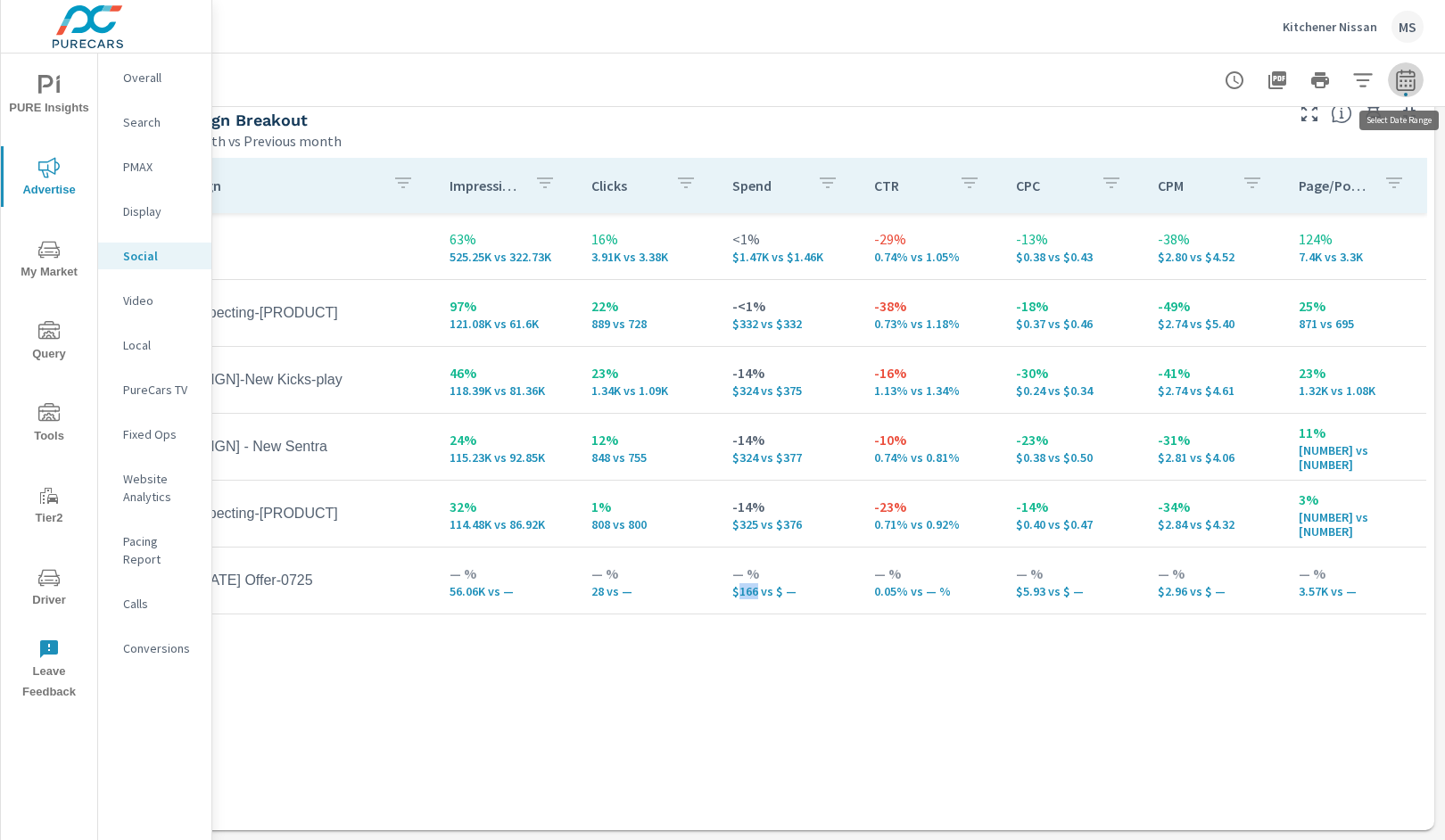 click 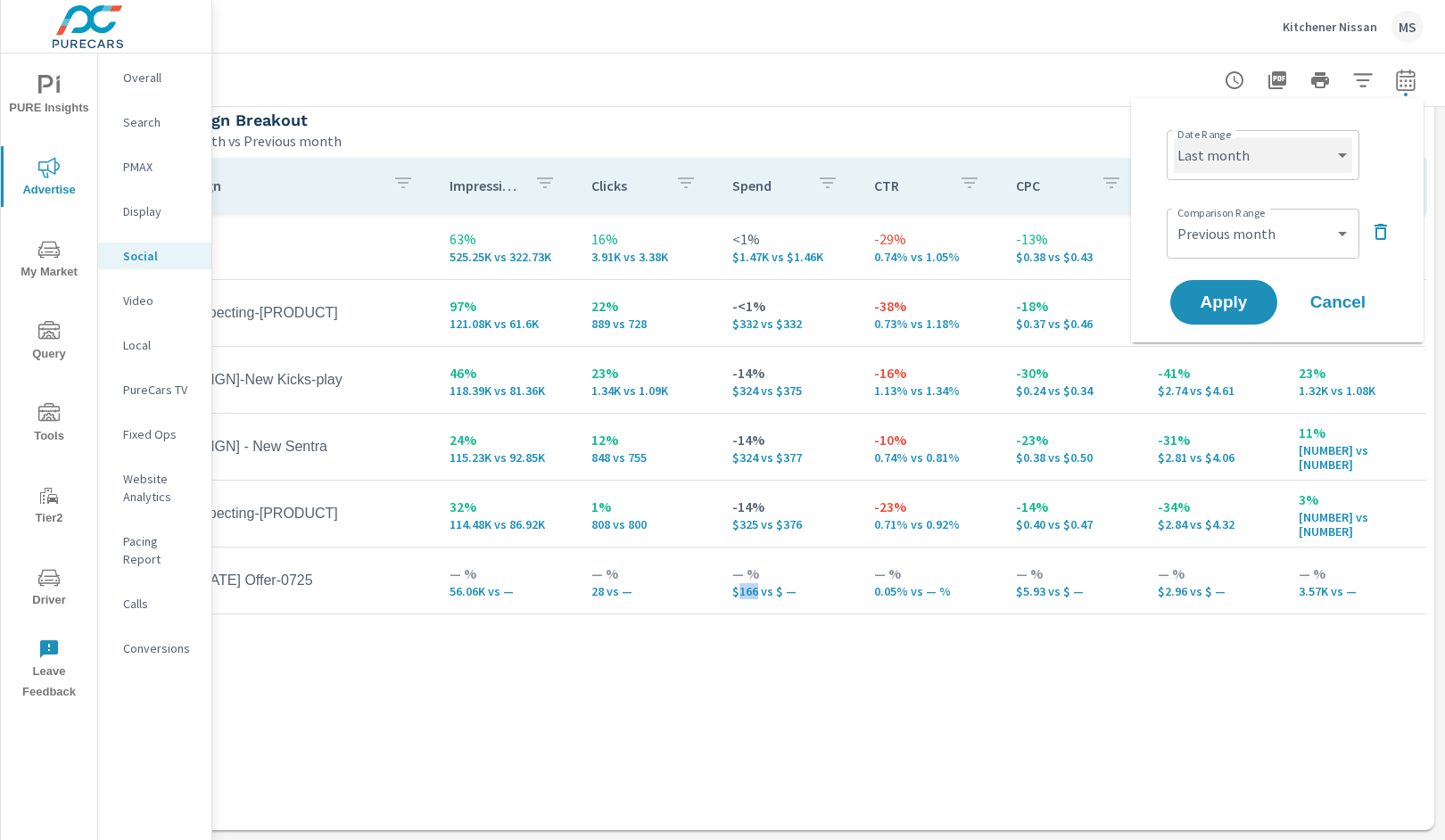 click on "Custom Yesterday Last week Last 7 days Last 14 days Last 30 days Last 45 days Last 60 days Last 90 days Last 180 days Last 365 days Month to date Last month Last 2 months Last 3 months Last 6 months Last 9 months Last 12 months Year to date Last year" at bounding box center [1263, 155] 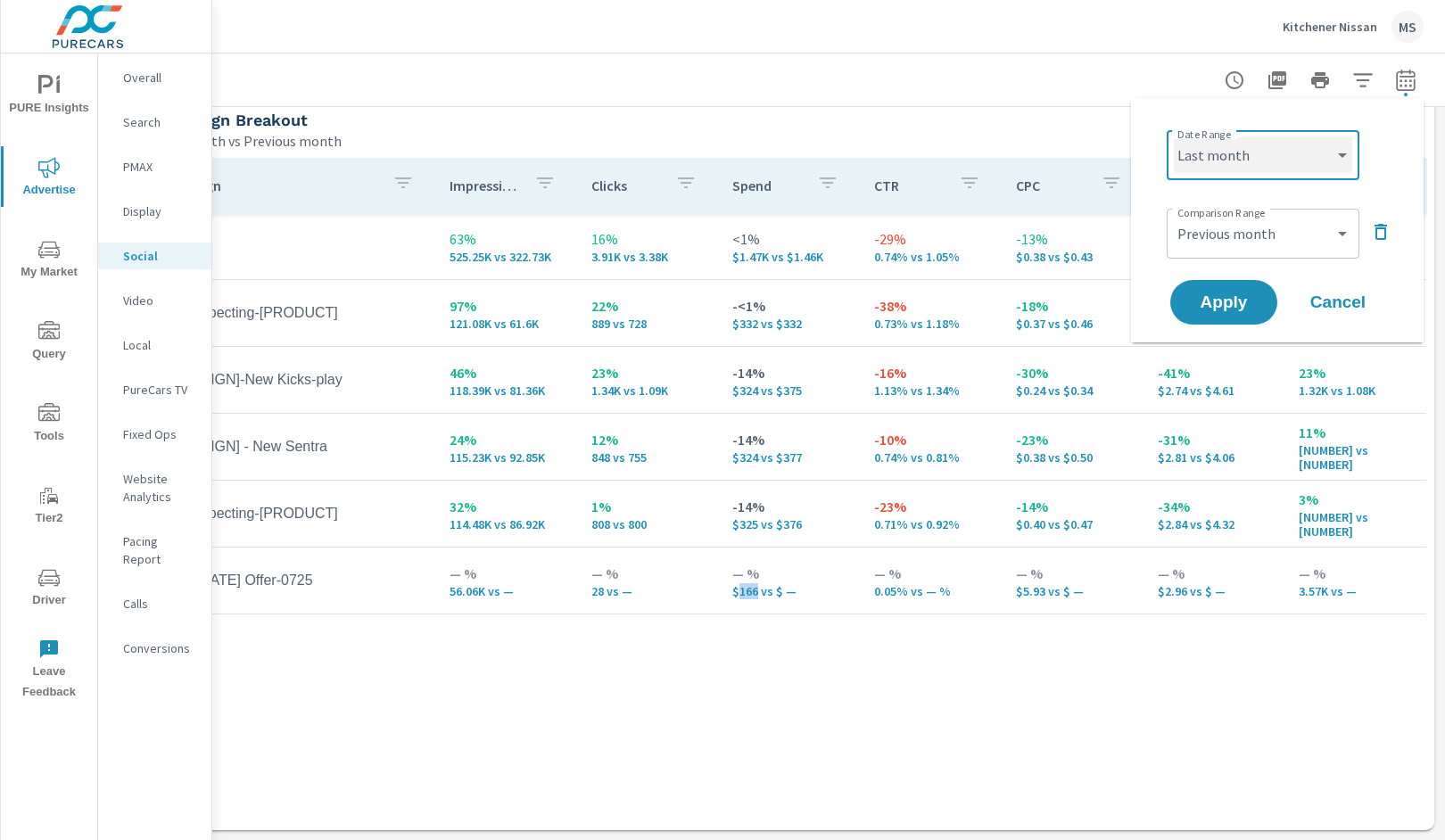 select on "Month to date" 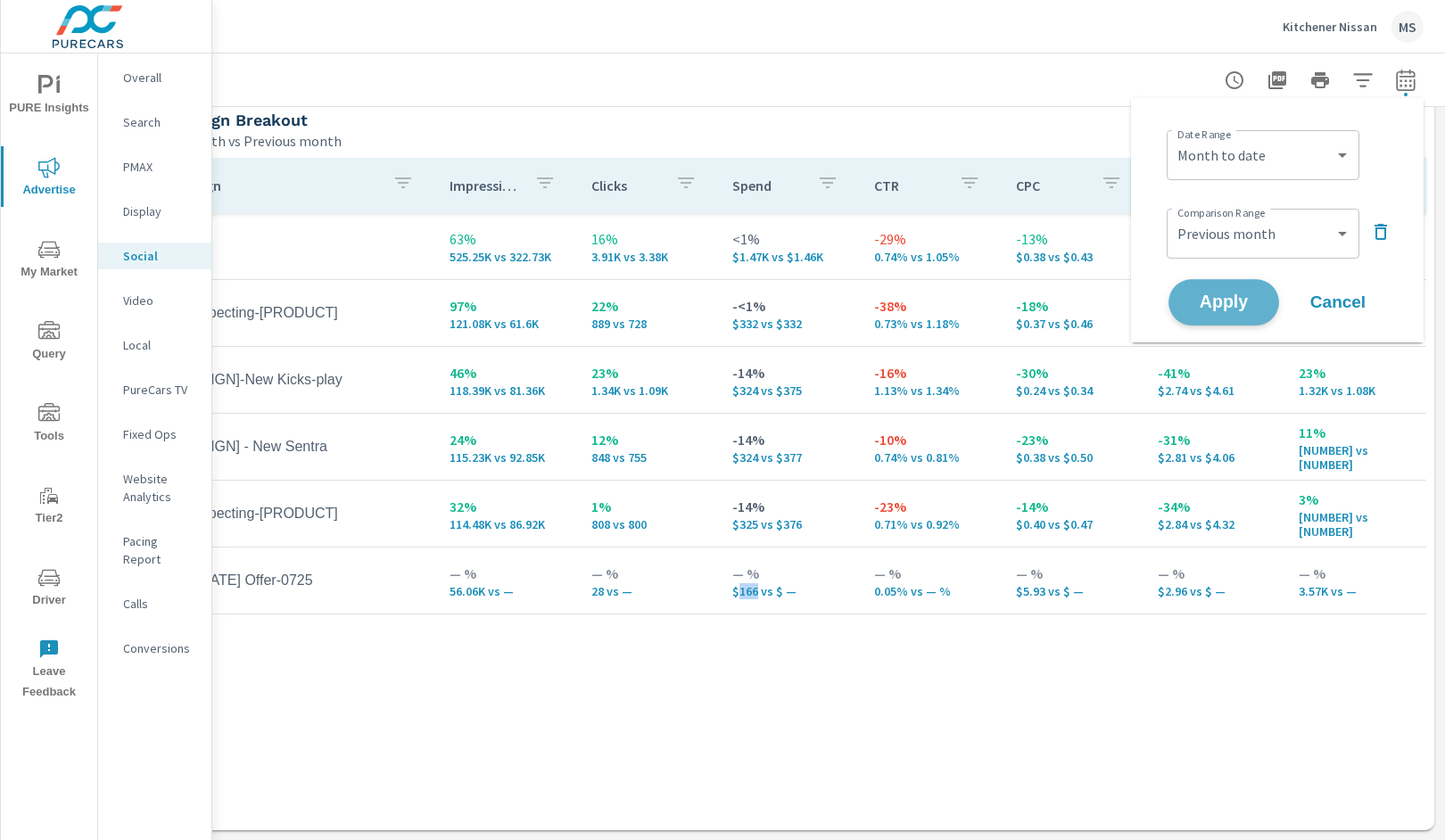 click on "Apply" at bounding box center (1224, 302) 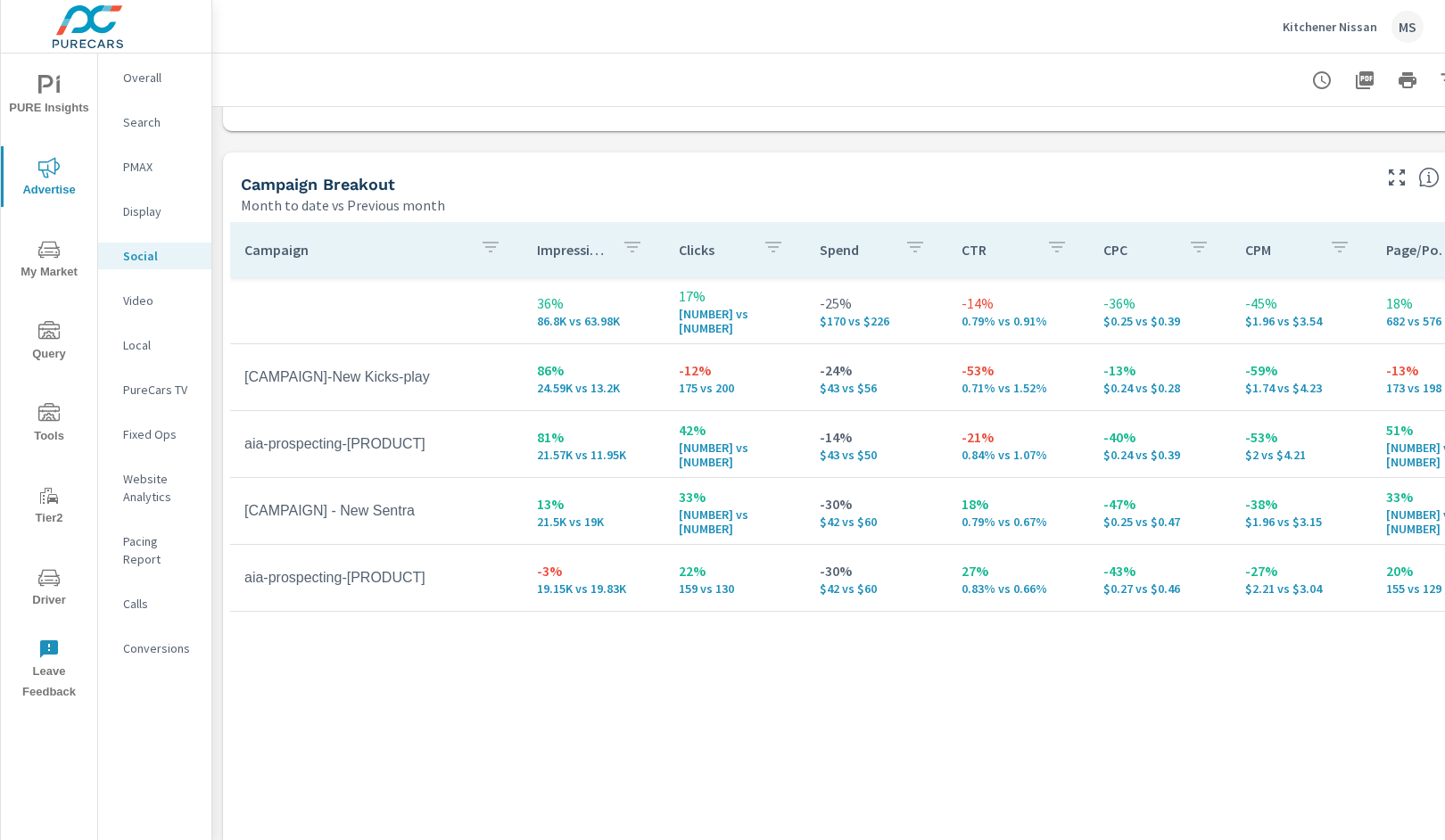 scroll, scrollTop: 793, scrollLeft: 0, axis: vertical 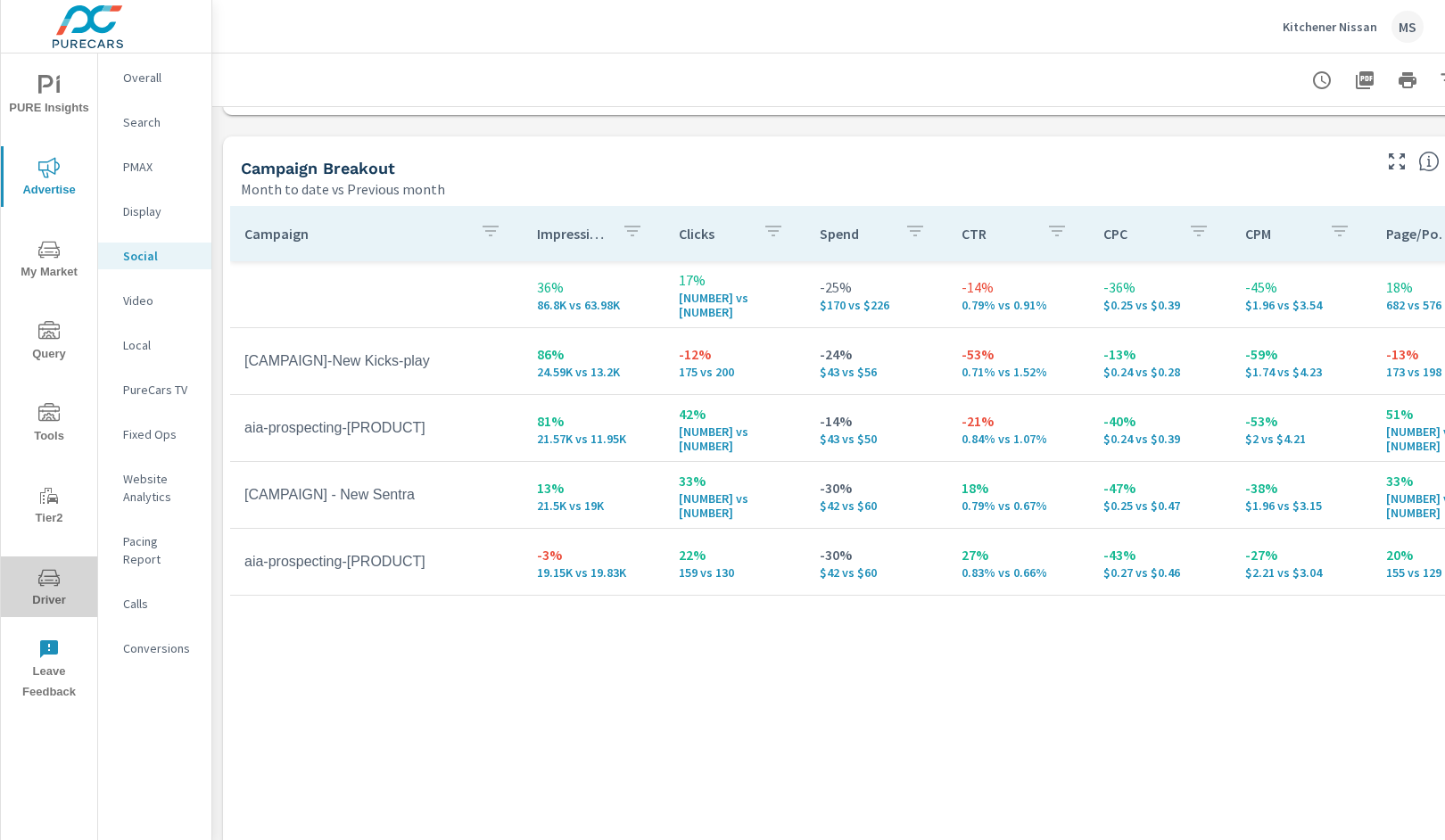 click 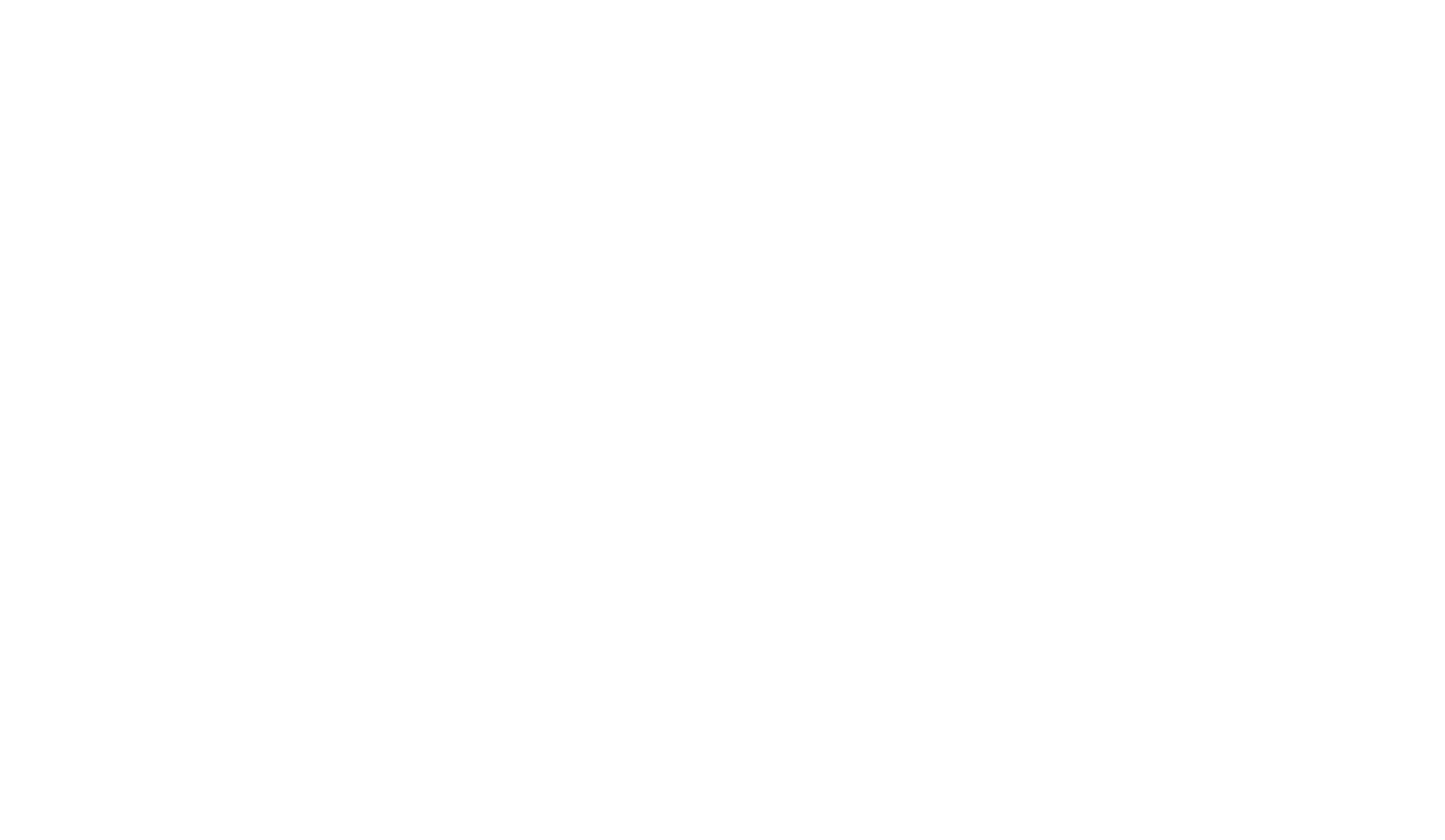 scroll, scrollTop: 0, scrollLeft: 0, axis: both 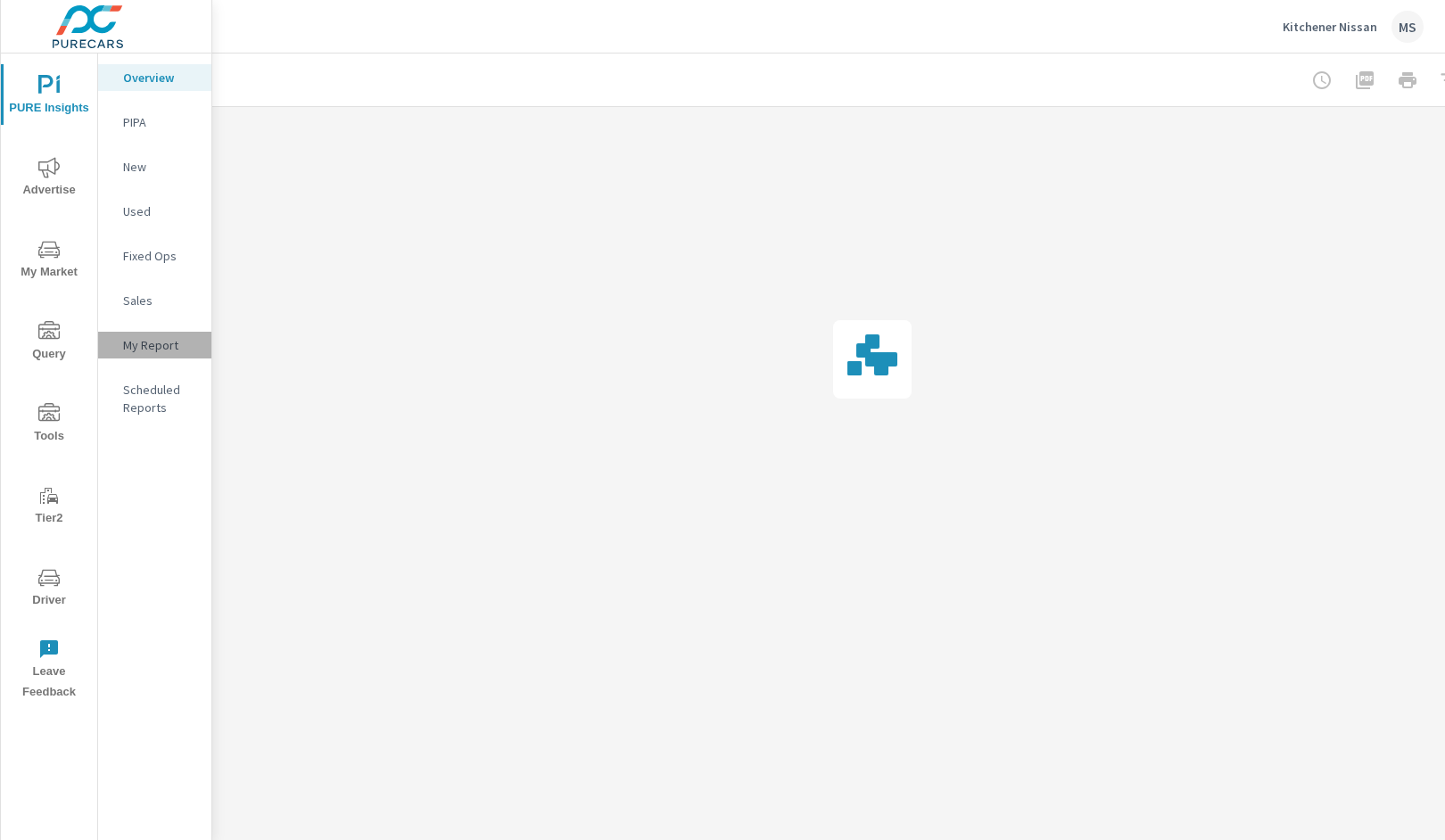 click on "My Report" at bounding box center [160, 345] 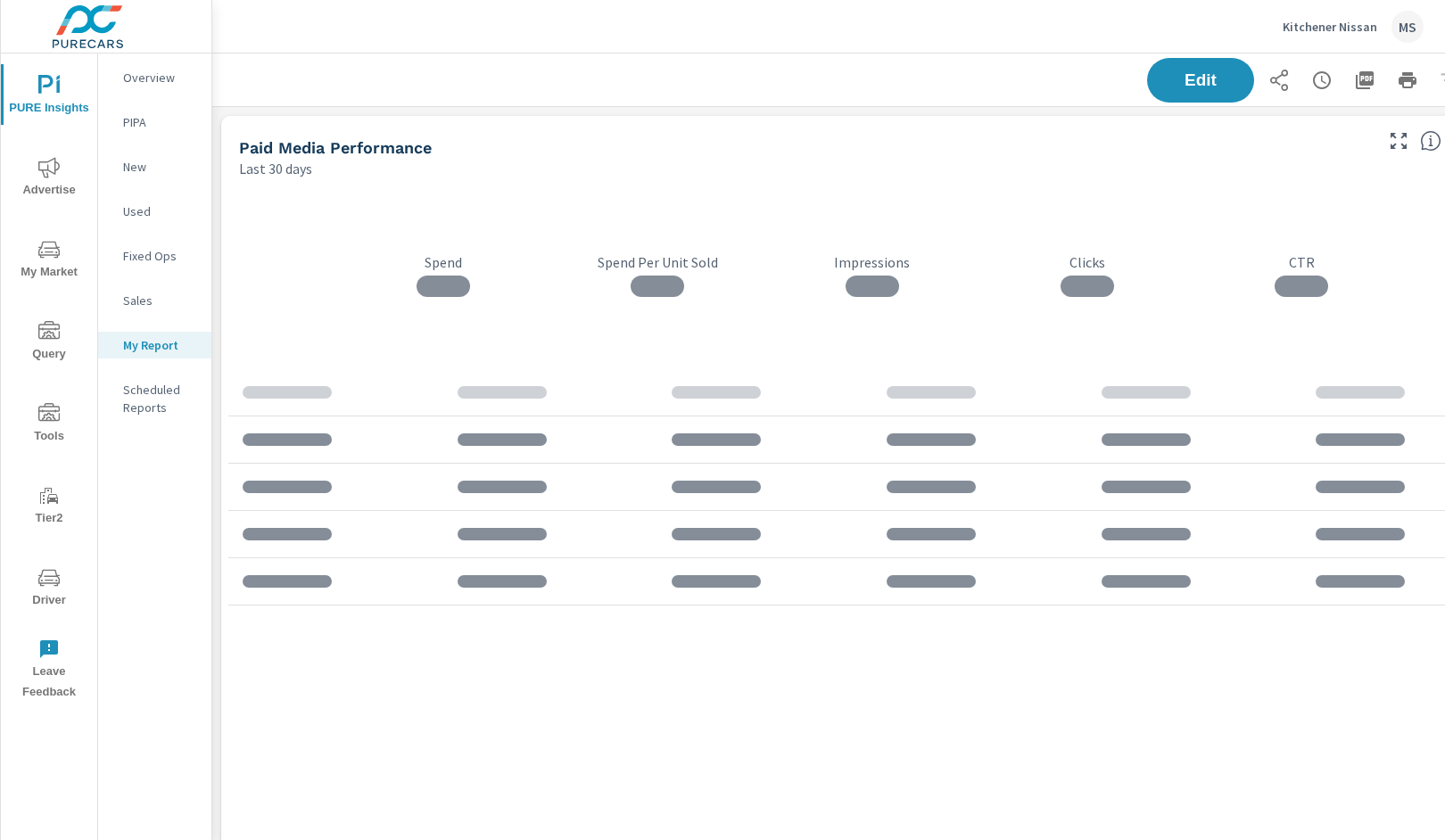 scroll, scrollTop: 9, scrollLeft: 9, axis: both 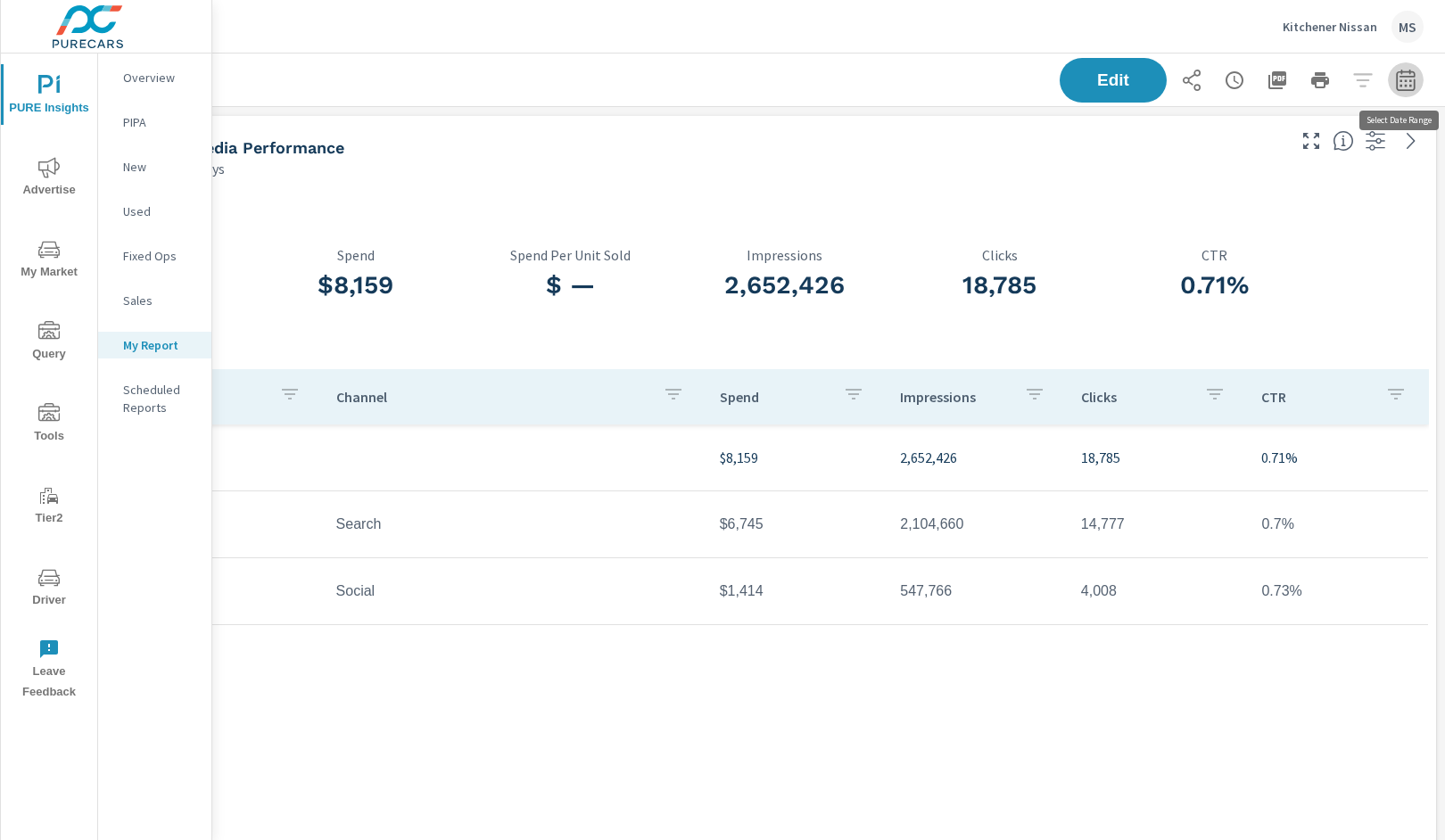 click 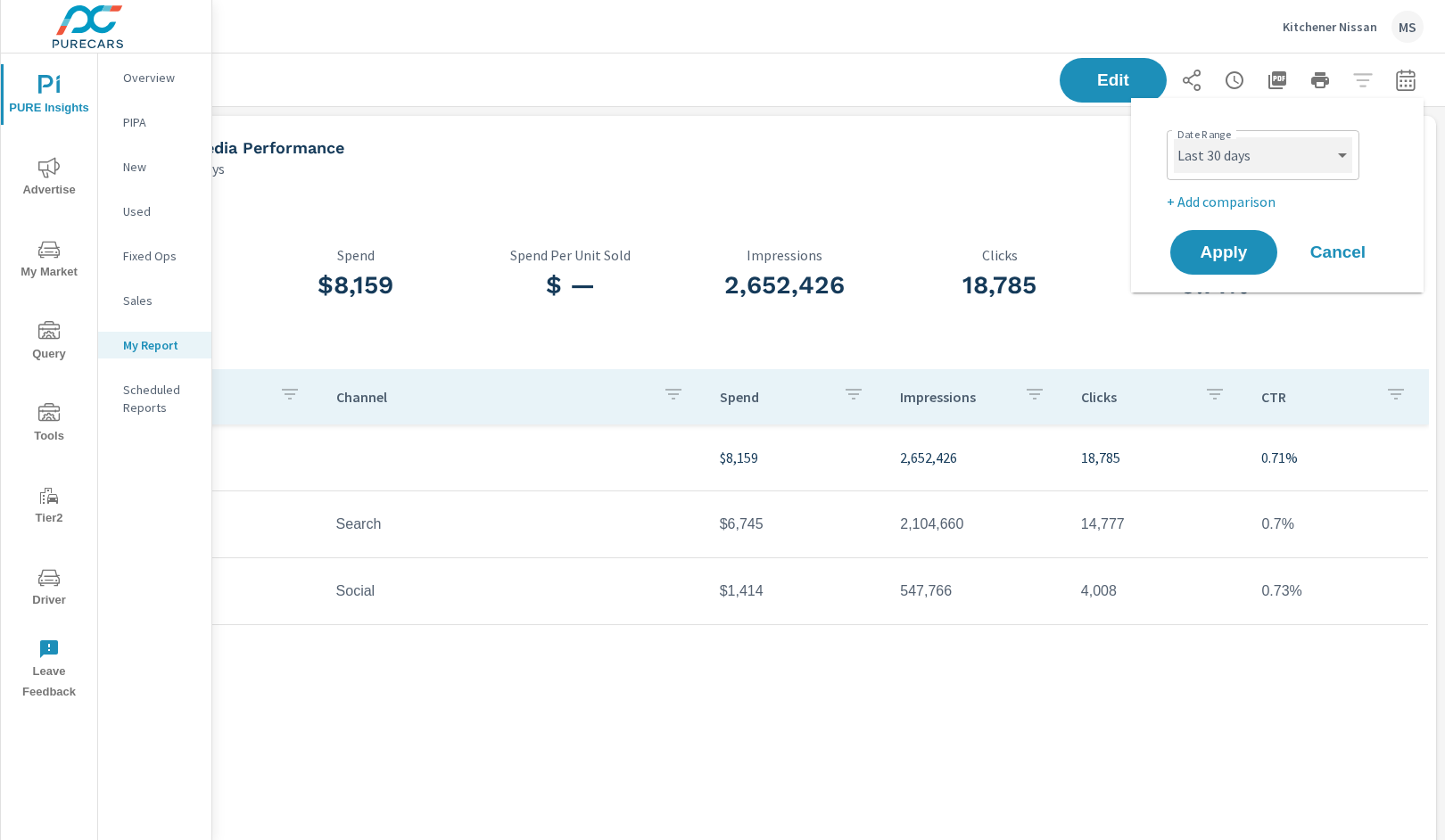 click on "Custom Yesterday Last week Last 7 days Last 14 days Last 30 days Last 45 days Last 60 days Last 90 days Last 180 days Last 365 days Month to date Last month Last 2 months Last 3 months Last 6 months Last 9 months Last 12 months Year to date Last year" at bounding box center [1263, 155] 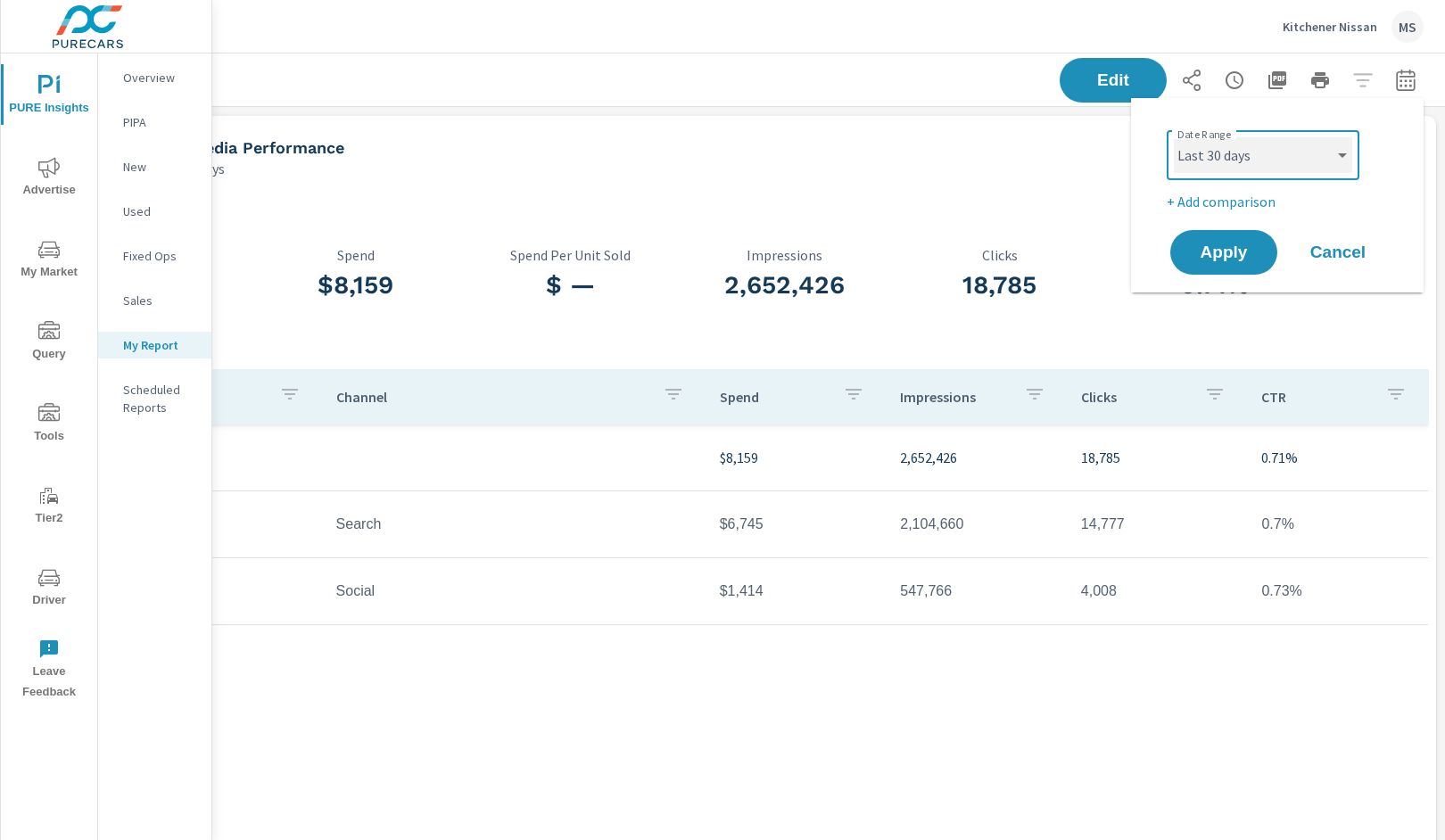 select on "Last month" 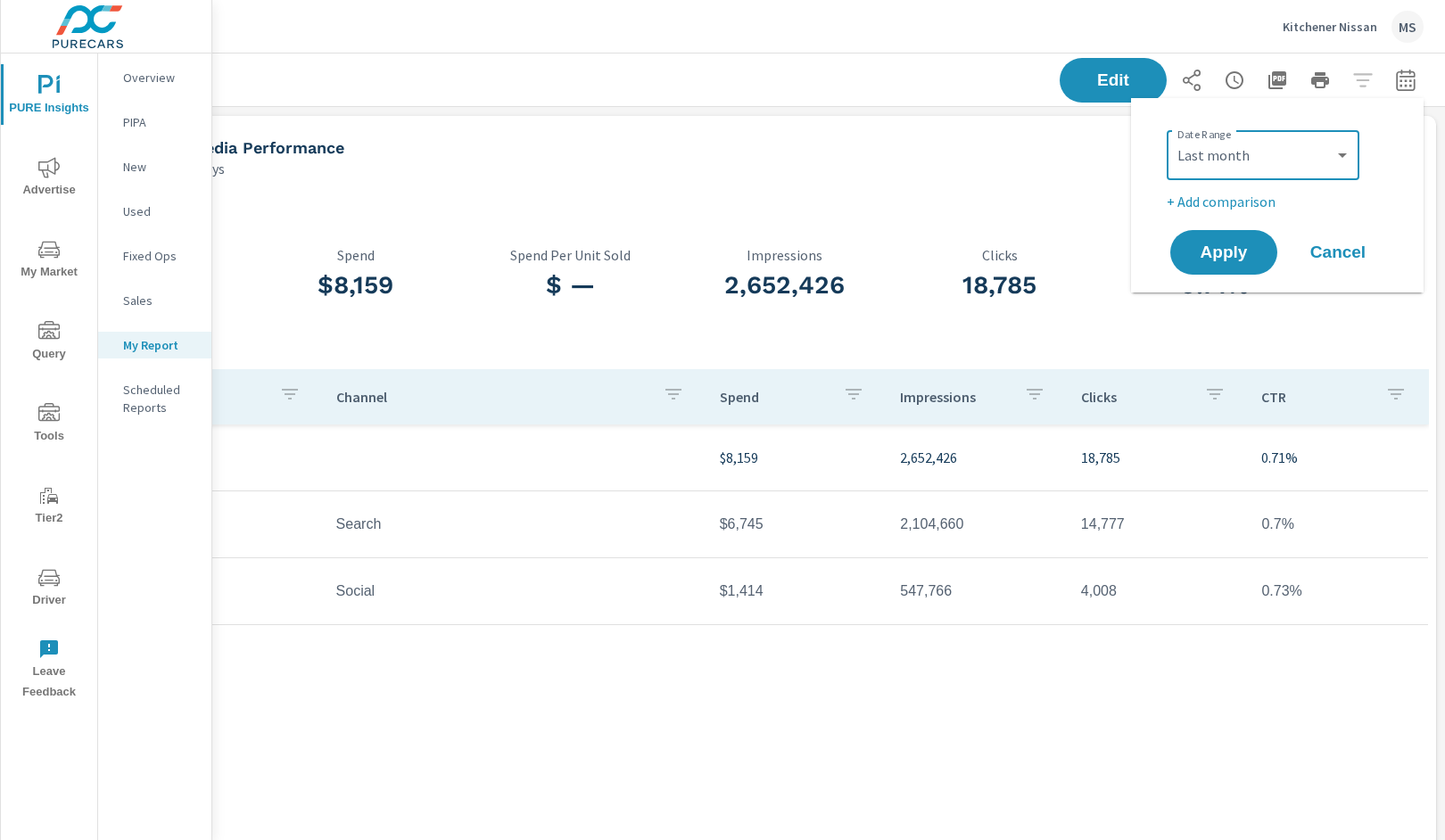 click on "+ Add comparison" at bounding box center (1281, 202) 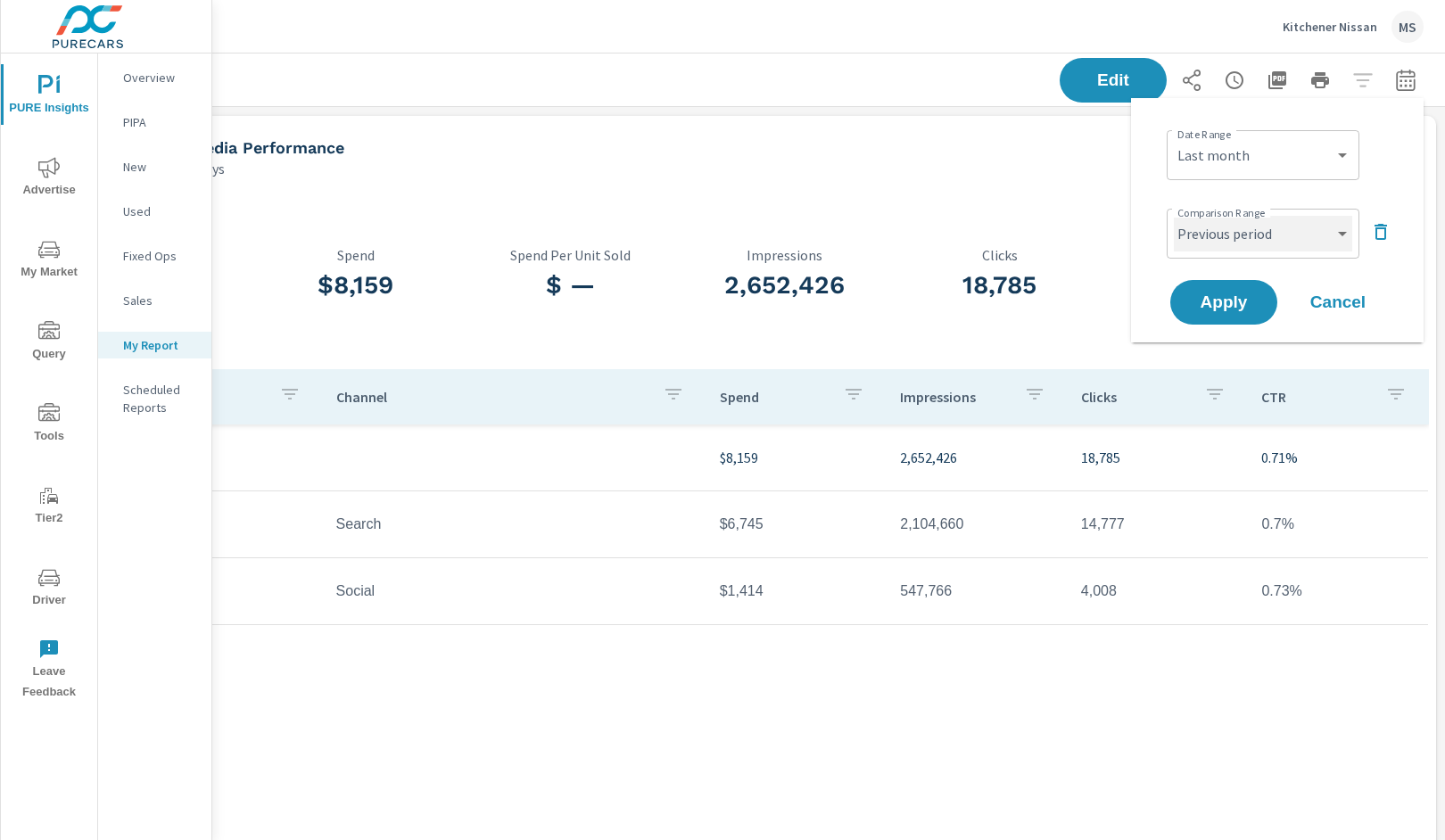 click on "Custom Previous period Previous month Previous year" at bounding box center (1263, 234) 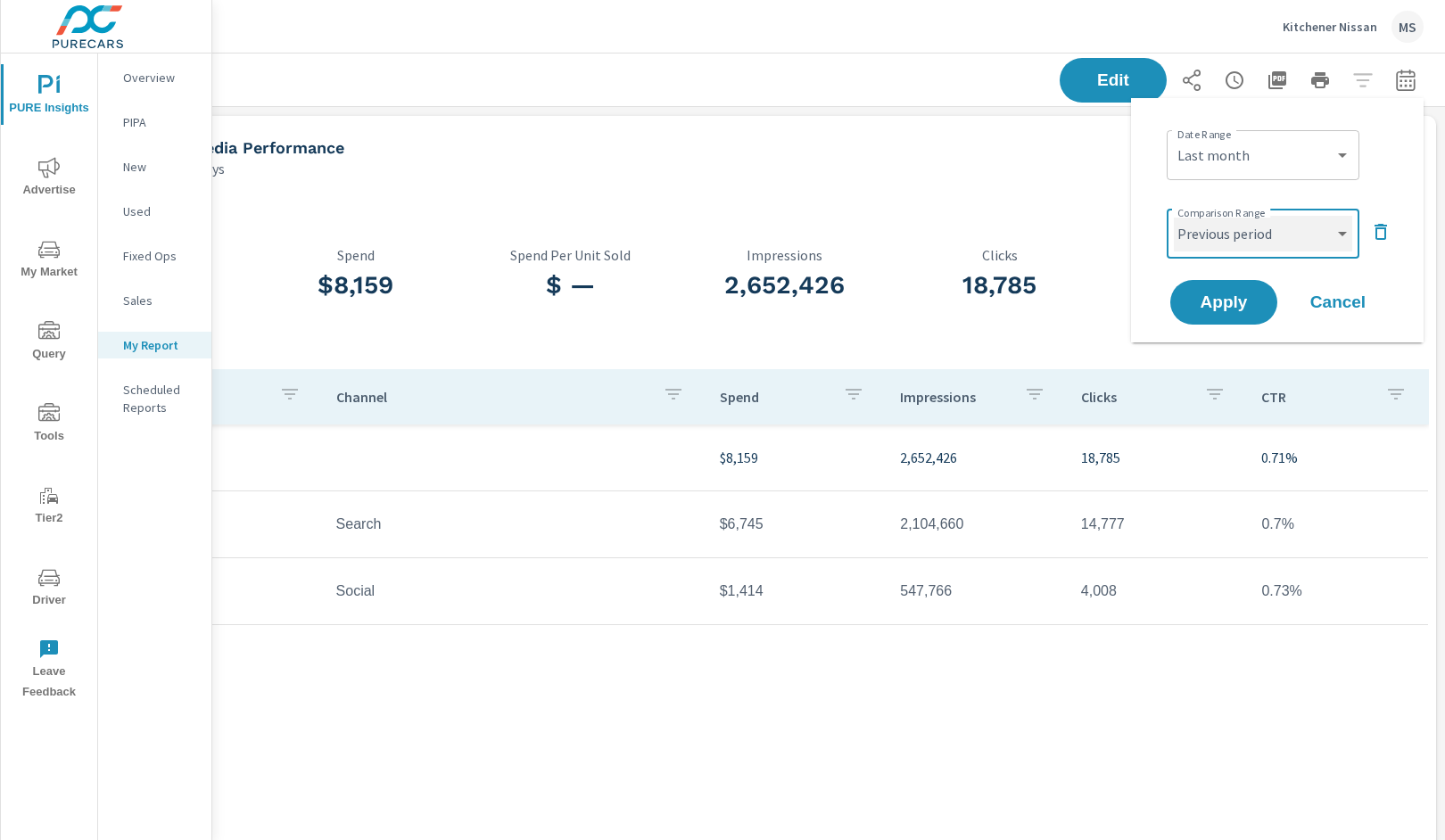 select on "Previous month" 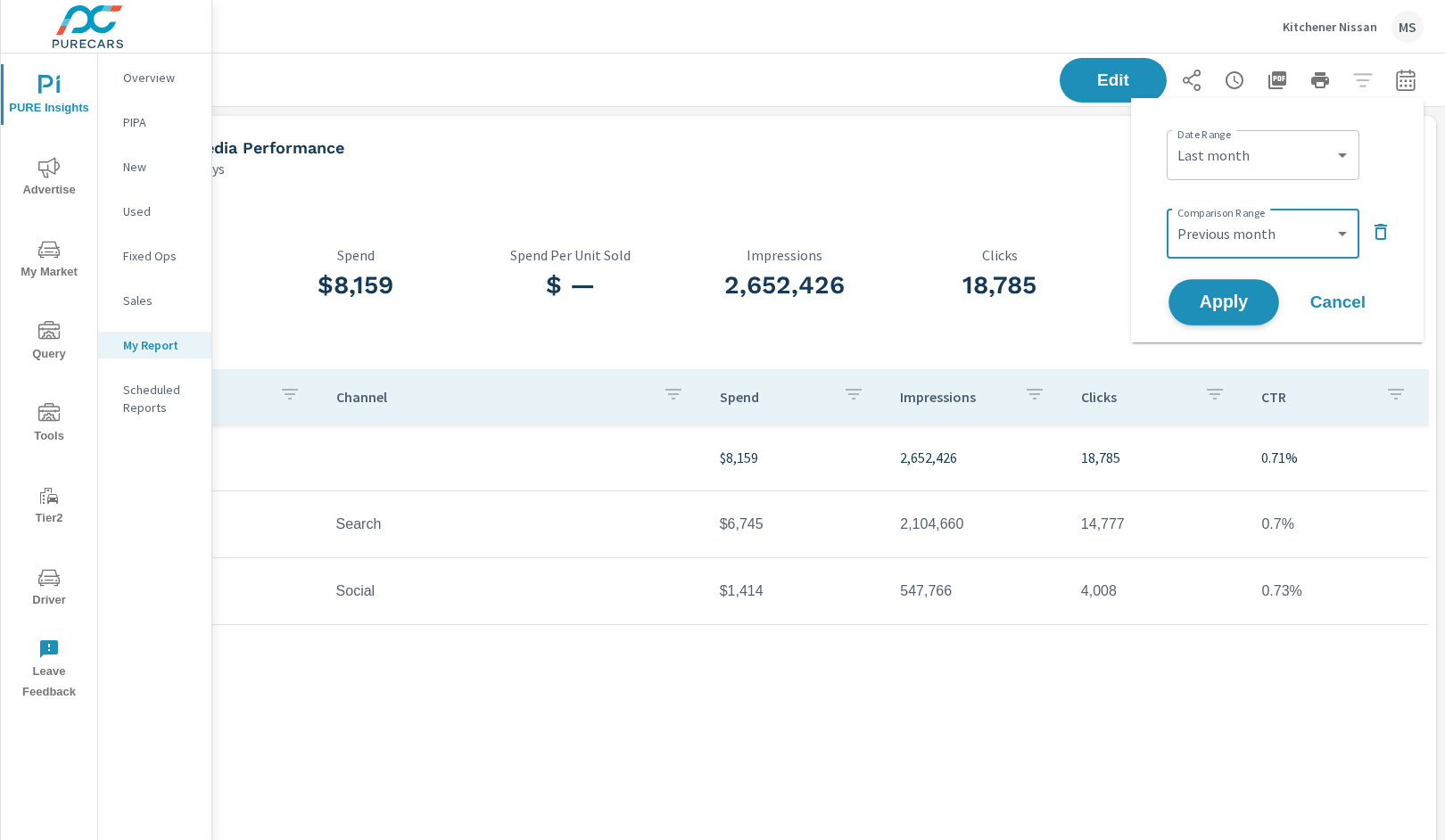 click on "Apply" at bounding box center (1224, 302) 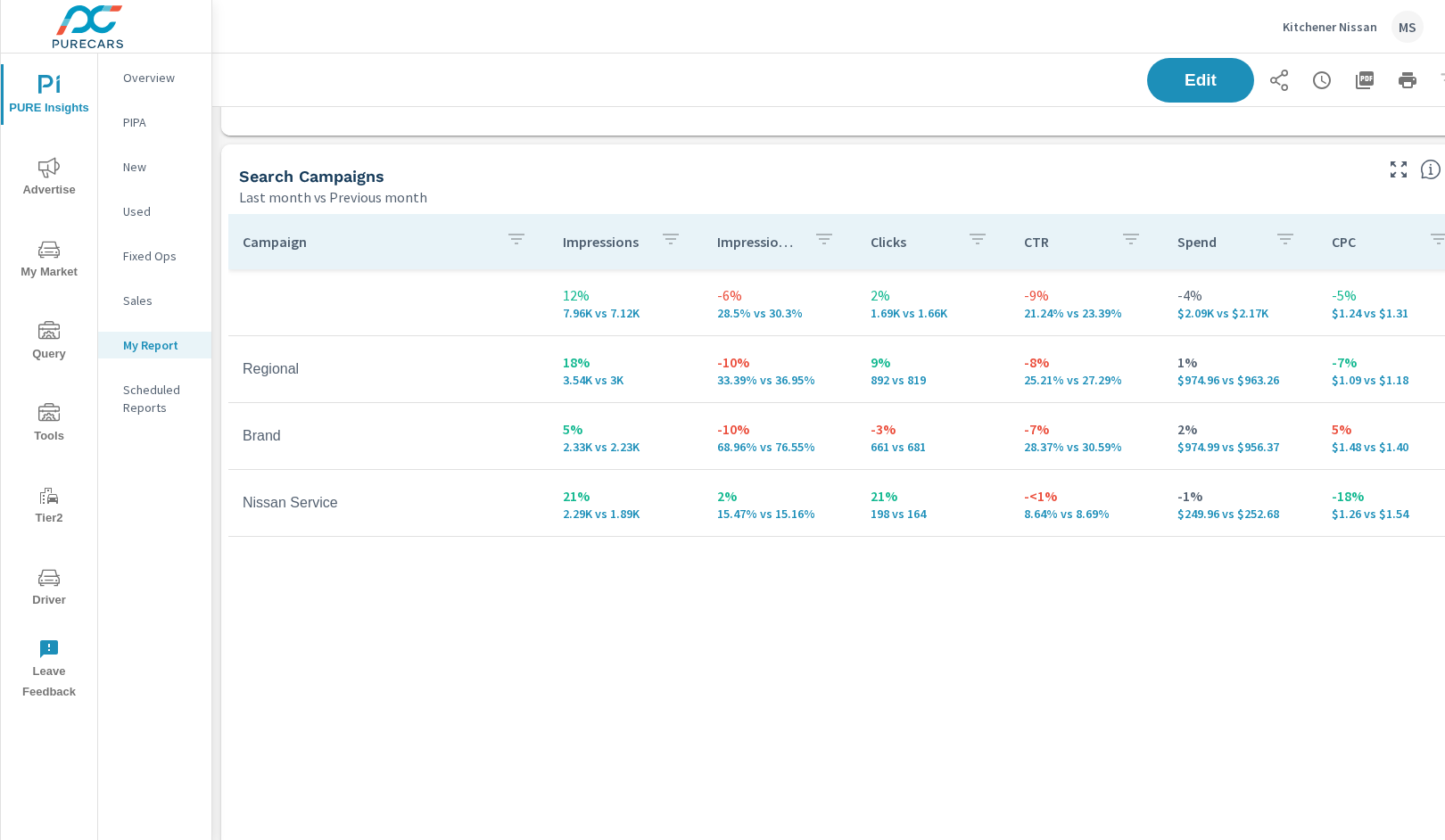 scroll, scrollTop: 783, scrollLeft: 0, axis: vertical 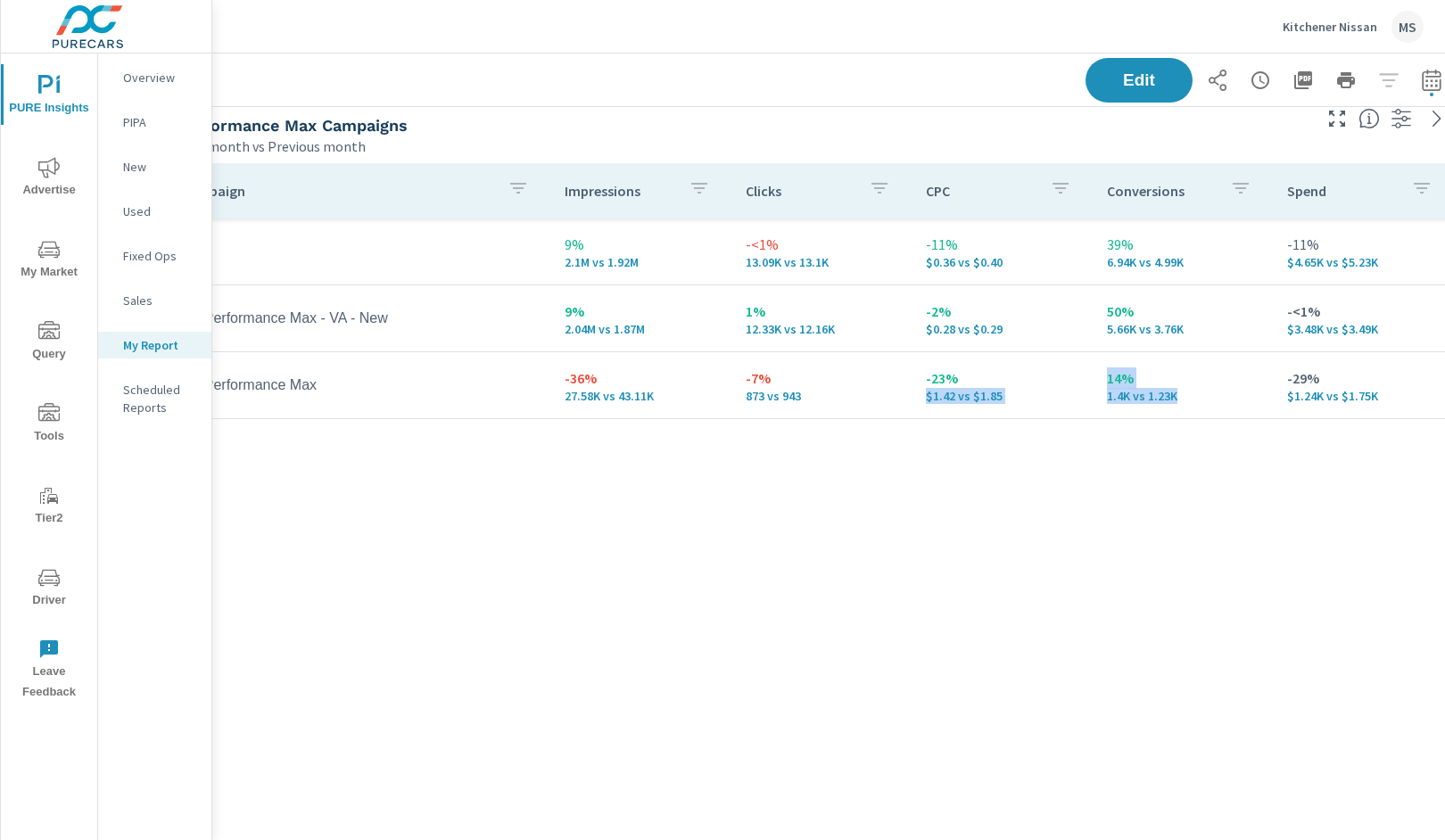 drag, startPoint x: 1174, startPoint y: 399, endPoint x: 1058, endPoint y: 386, distance: 116.72618 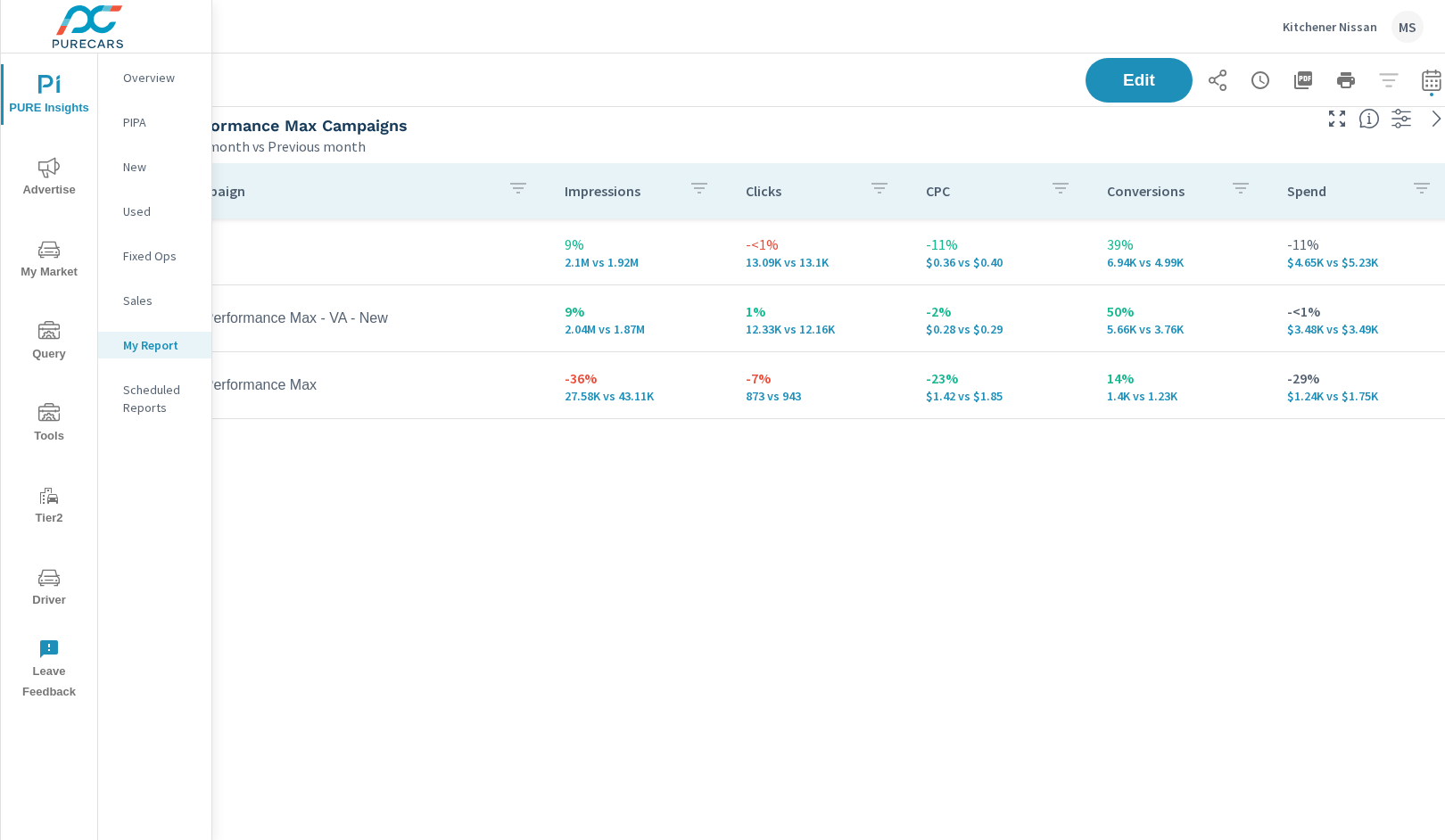 click on "Campaign Impressions Clicks CPC Conversions Spend 9% 2.1M vs 1.92M -<1% 13.09K vs 13.1K -11% $0.36 vs $0.40 39% 6.94K vs 4.99K -11% $4.65K vs $5.23K C - Performance Max - VA - New 9% 2.04M vs 1.87M 1% 12.33K vs 12.16K -2% $0.28 vs $0.29 50% 5.66K vs 3.76K -<1% $3.48K vs $3.49K C - Performance Max -36% 27.58K vs 43.11K -7% 873 vs 943 -23% $1.42 vs $1.85 14% 1.4K vs 1.23K -29% $1.24K vs $1.75K" at bounding box center [811, 517] 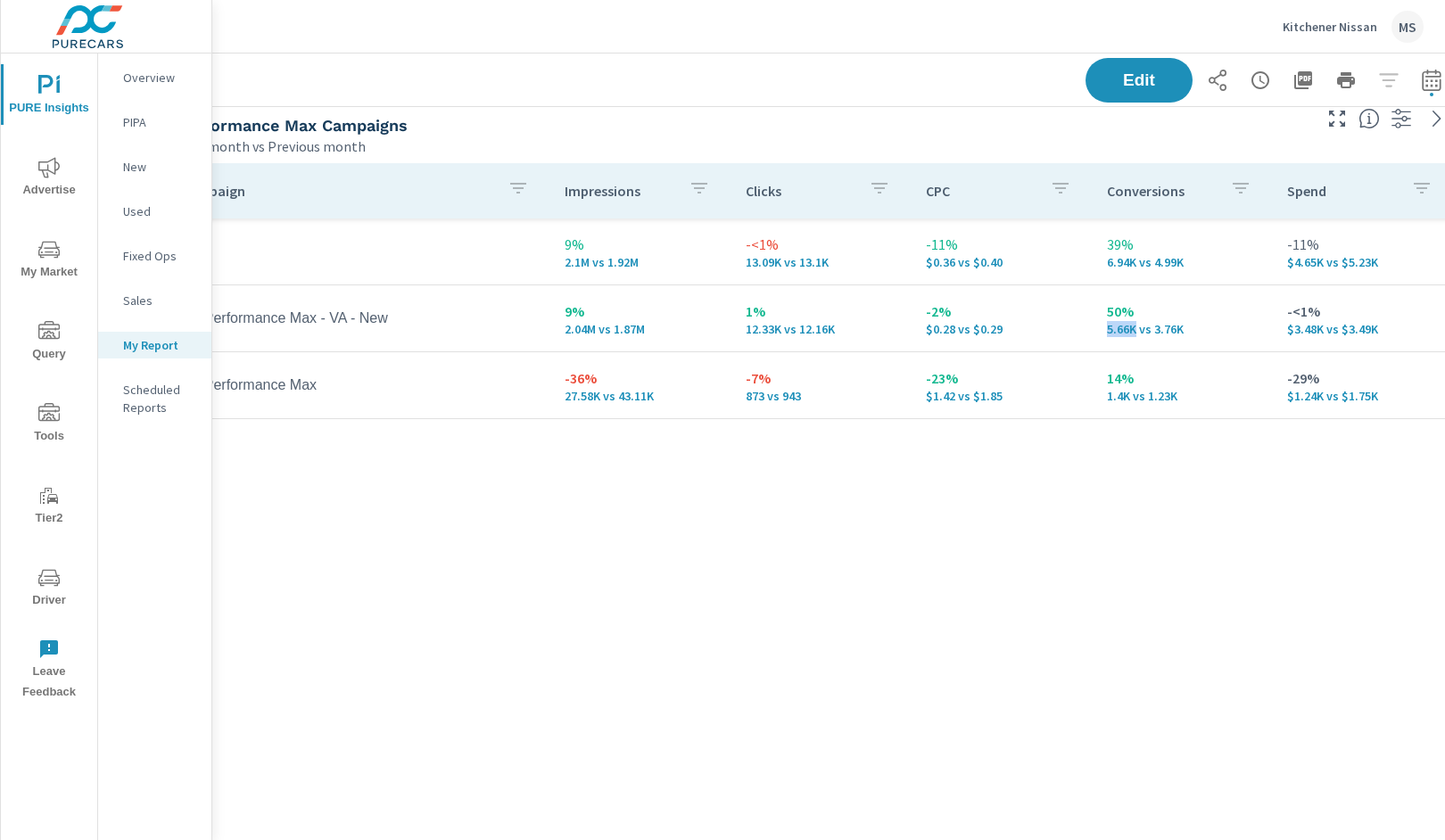 drag, startPoint x: 1137, startPoint y: 331, endPoint x: 1097, endPoint y: 325, distance: 40.4475 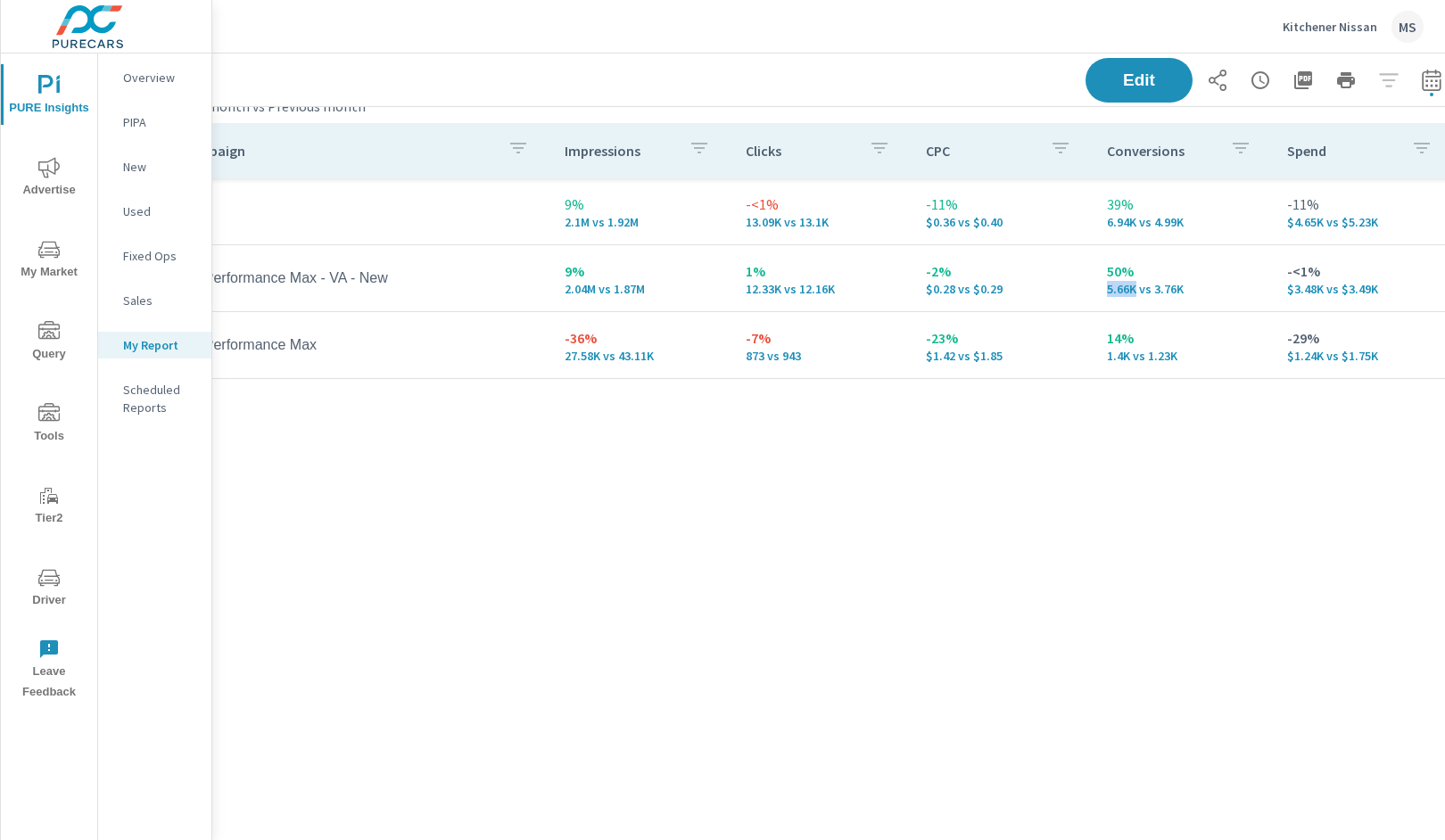 scroll, scrollTop: 1703, scrollLeft: 0, axis: vertical 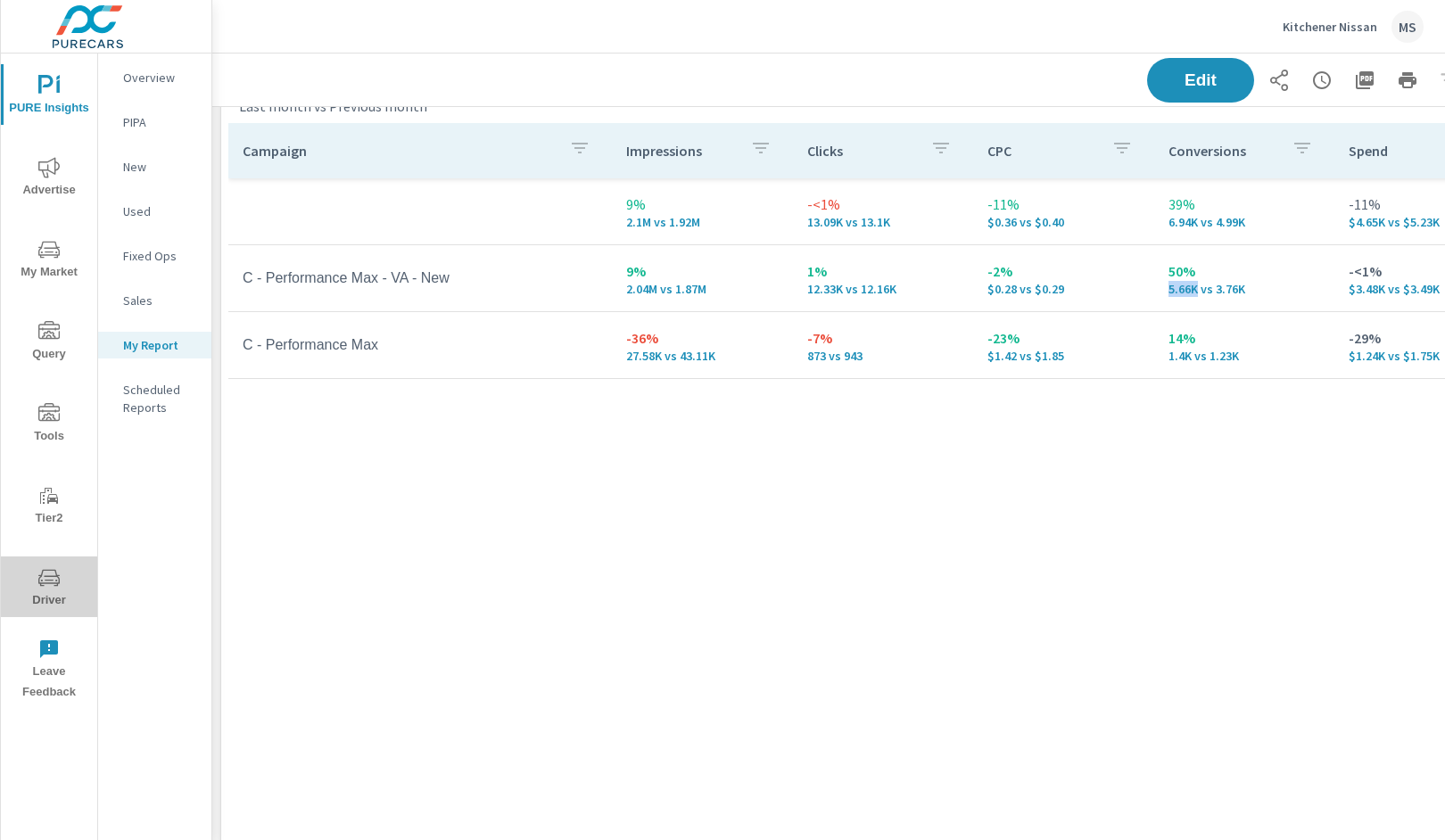 click 